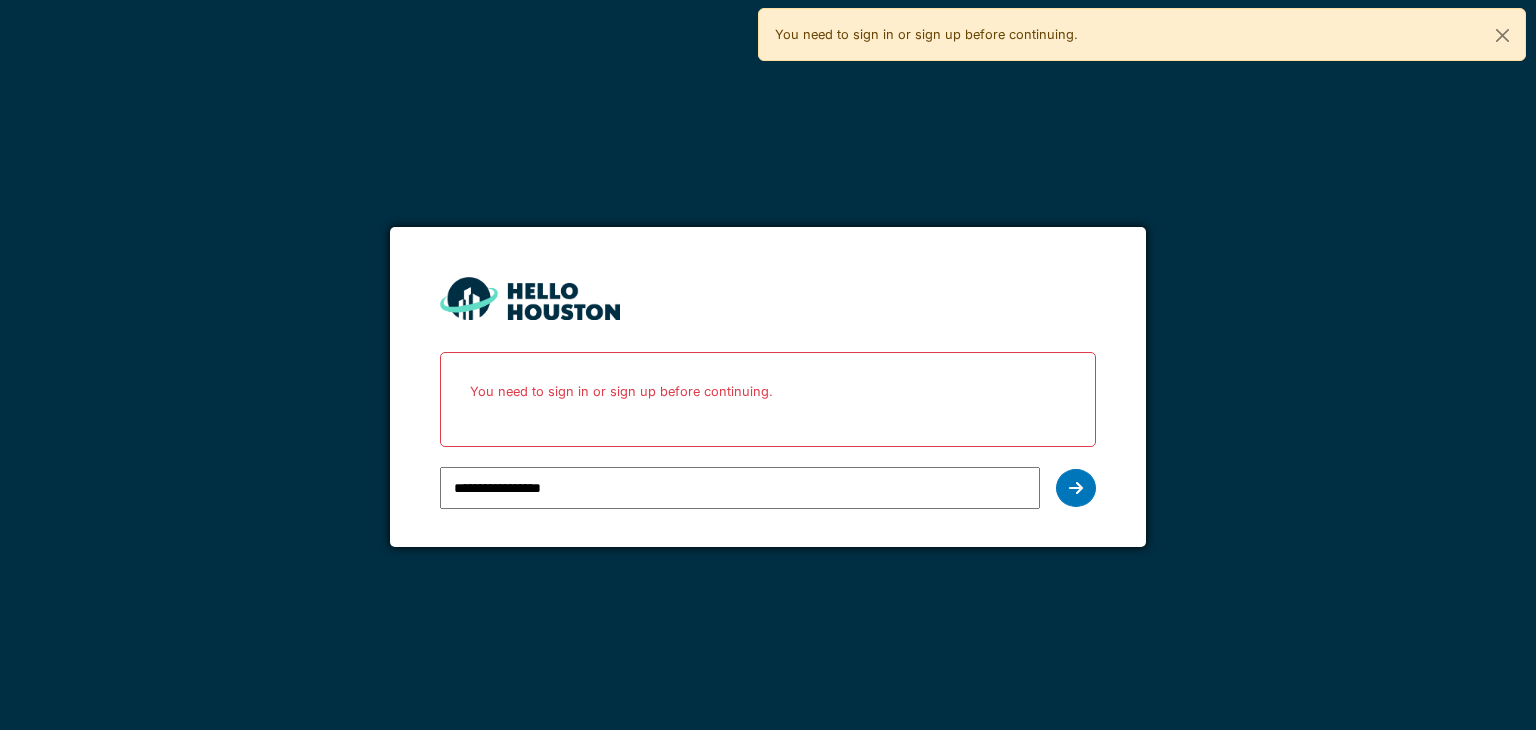 scroll, scrollTop: 0, scrollLeft: 0, axis: both 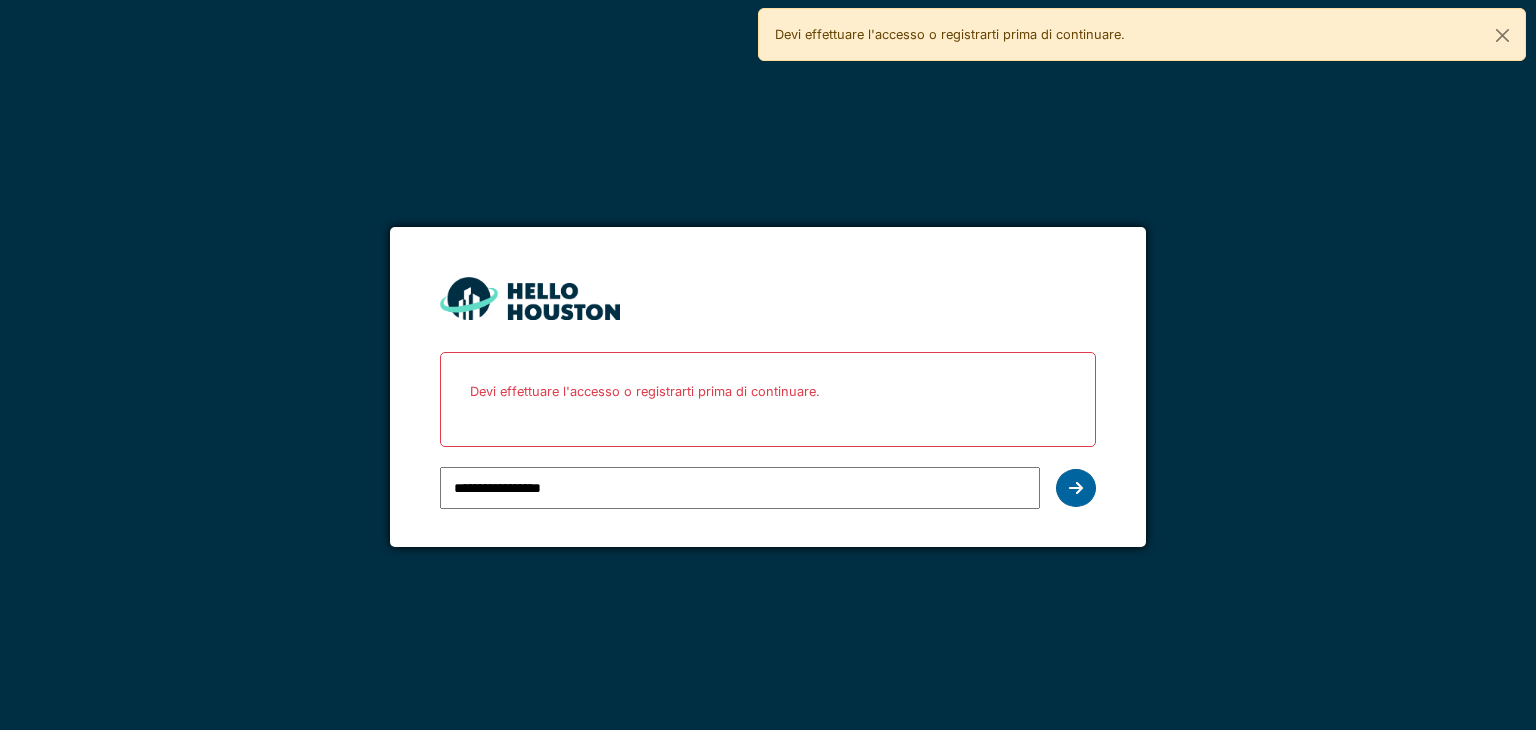 click at bounding box center (1076, 488) 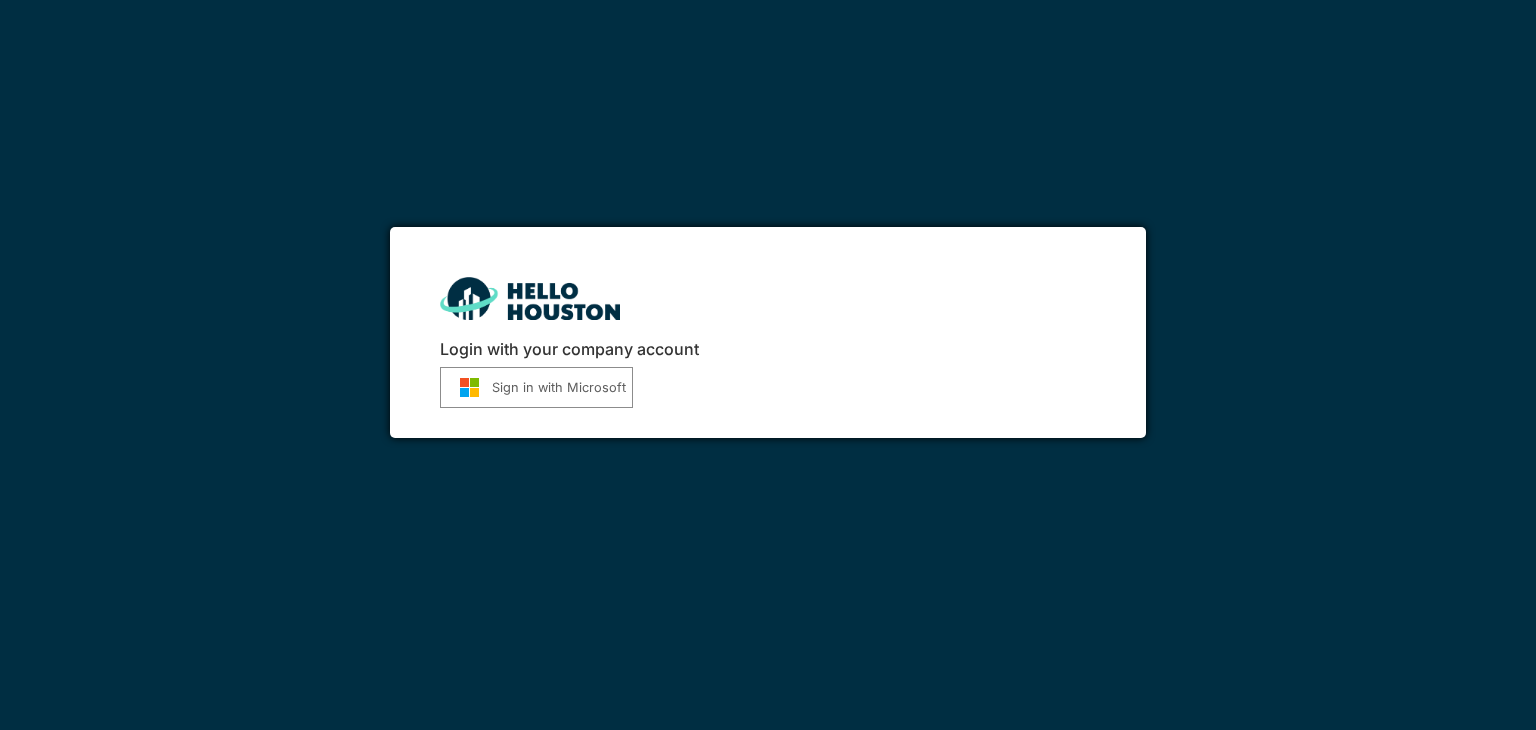 scroll, scrollTop: 0, scrollLeft: 0, axis: both 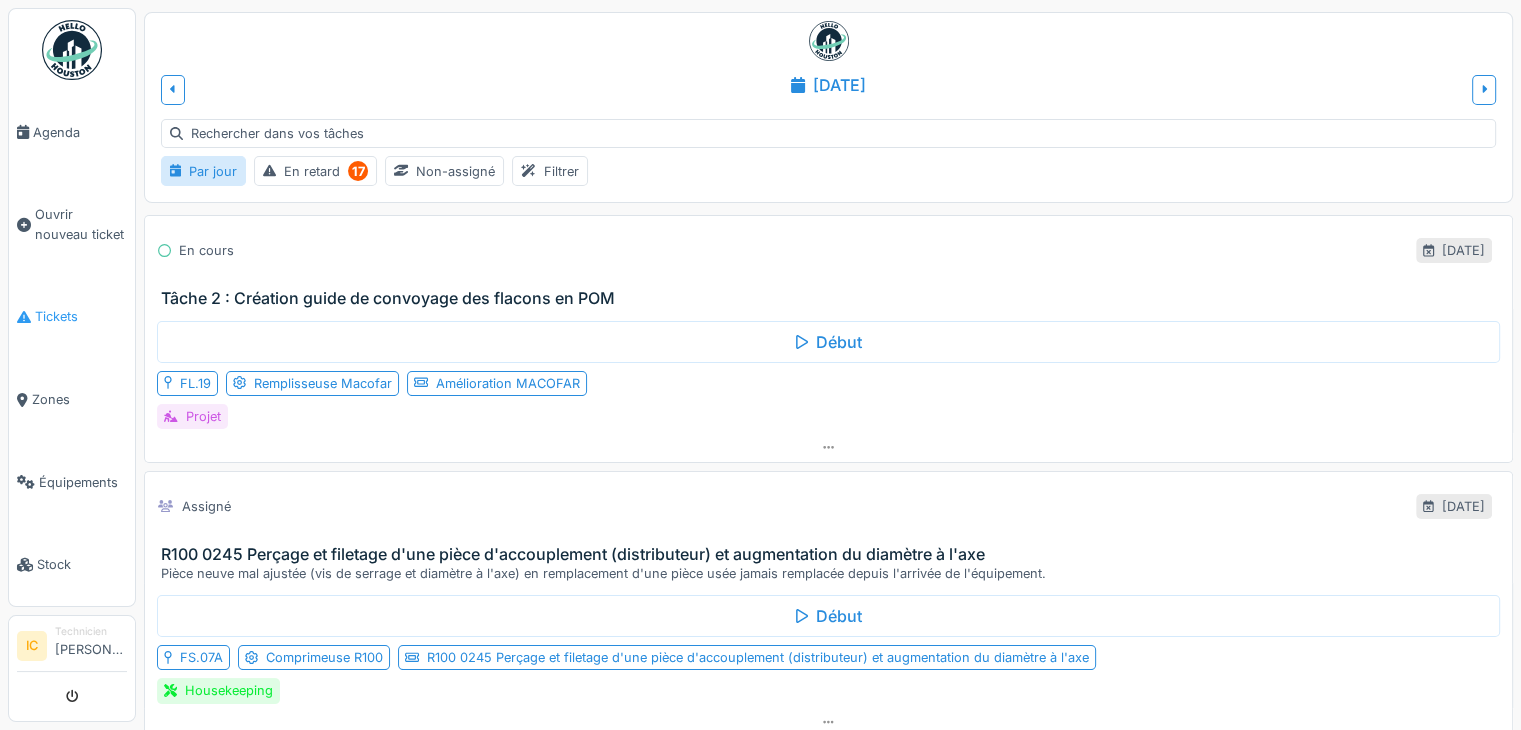 click on "Tickets" at bounding box center (81, 316) 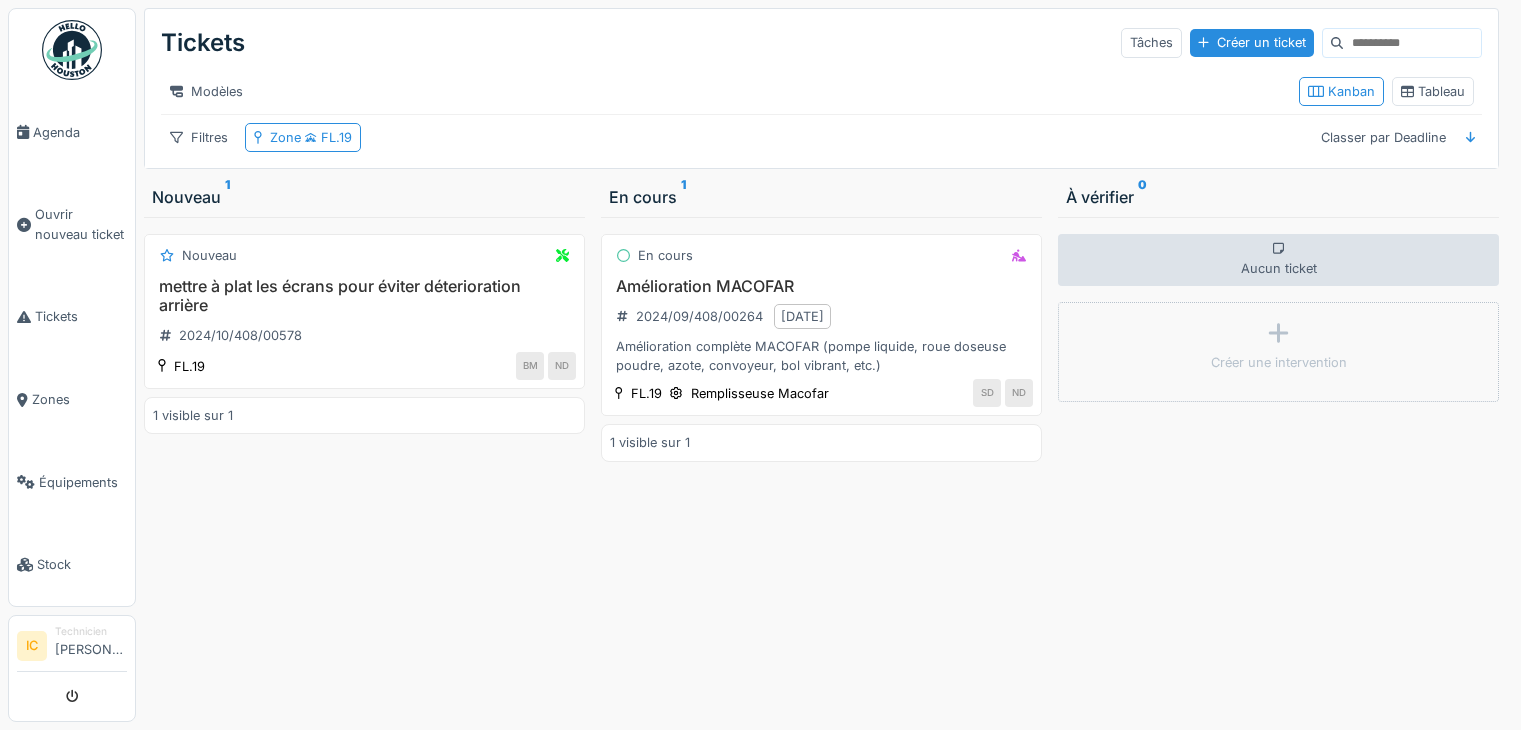 scroll, scrollTop: 0, scrollLeft: 0, axis: both 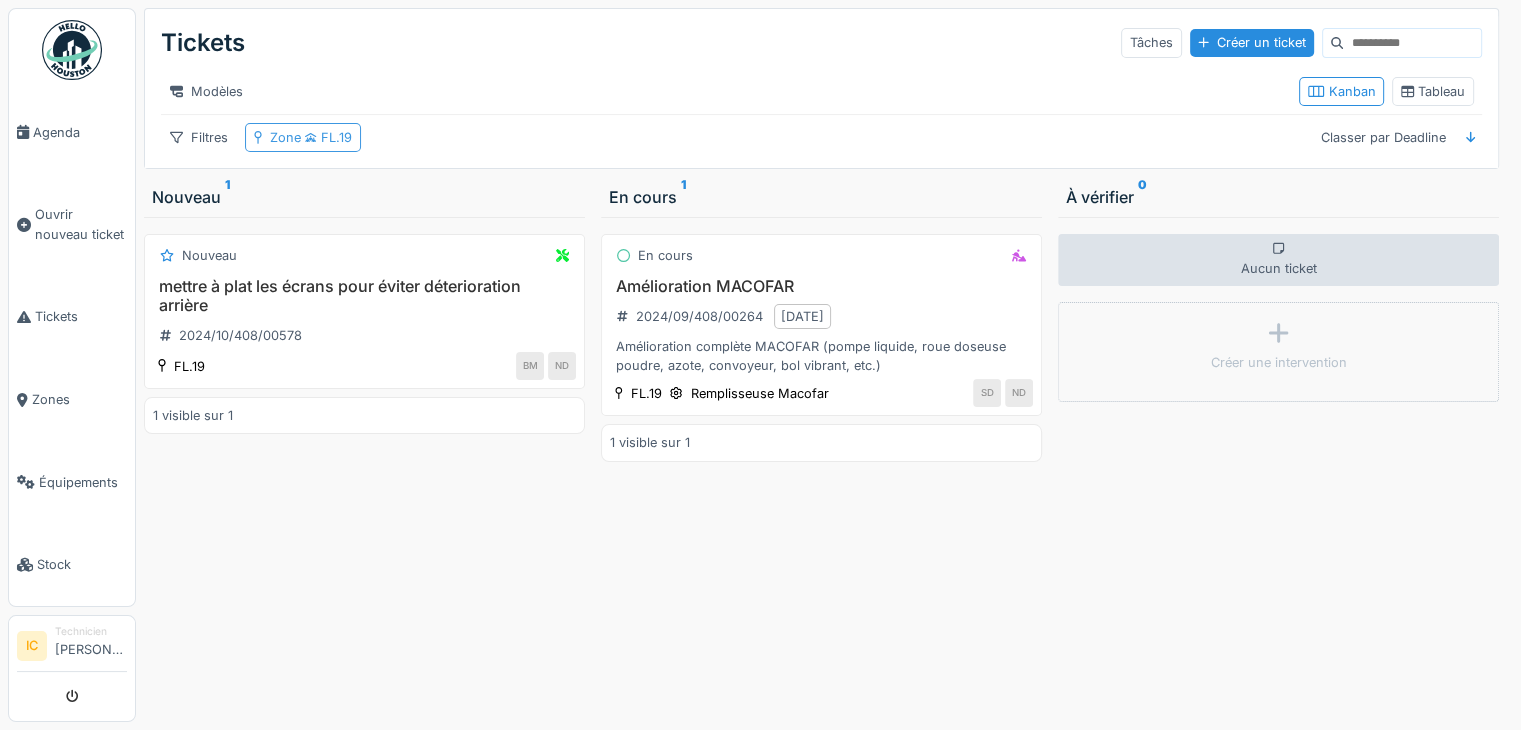 click 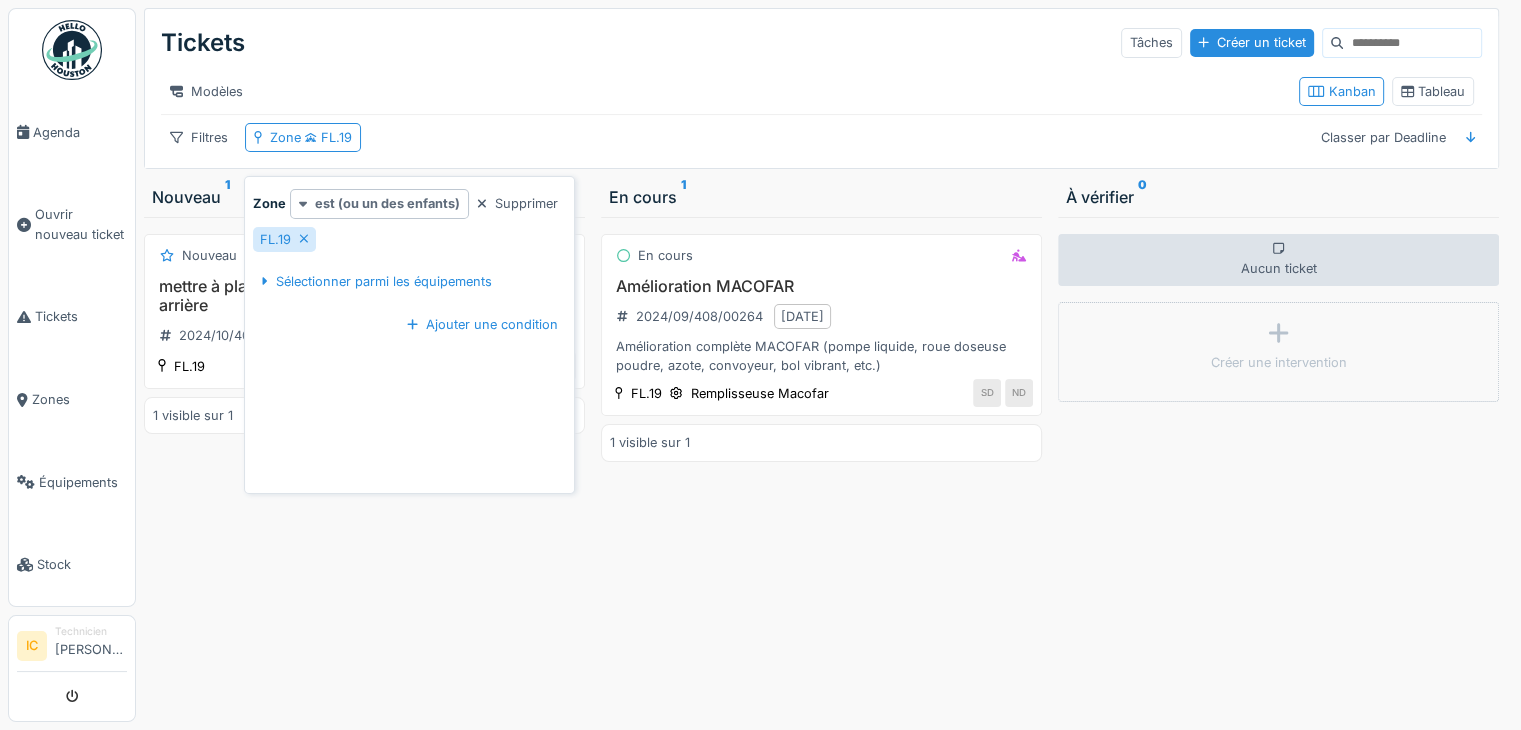click on "est (ou un des enfants)" at bounding box center (379, 203) 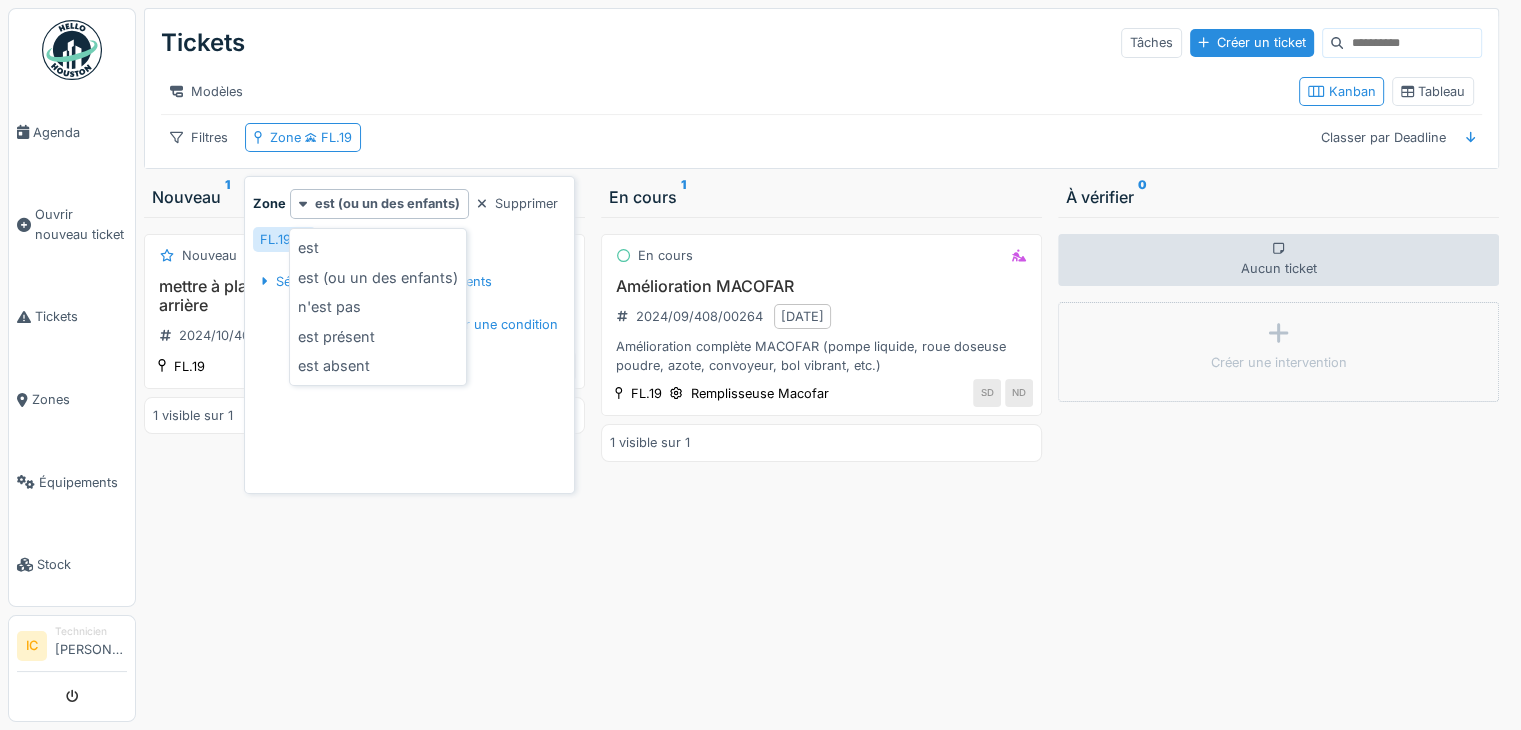 click on "Zone est (ou un des enfants) Supprimer FL.19 Sélectionner parmi les équipements Ajouter une condition" at bounding box center (409, 339) 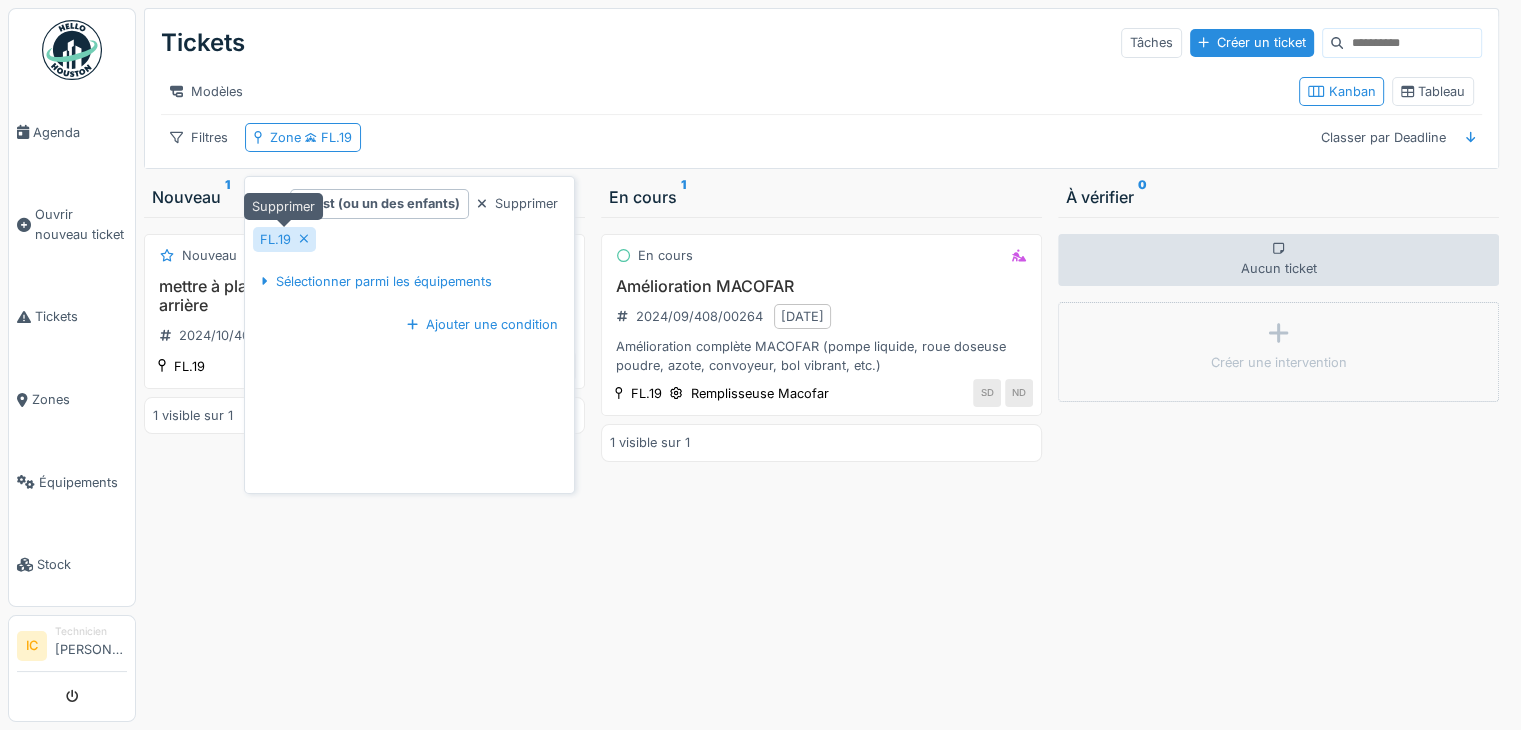 click 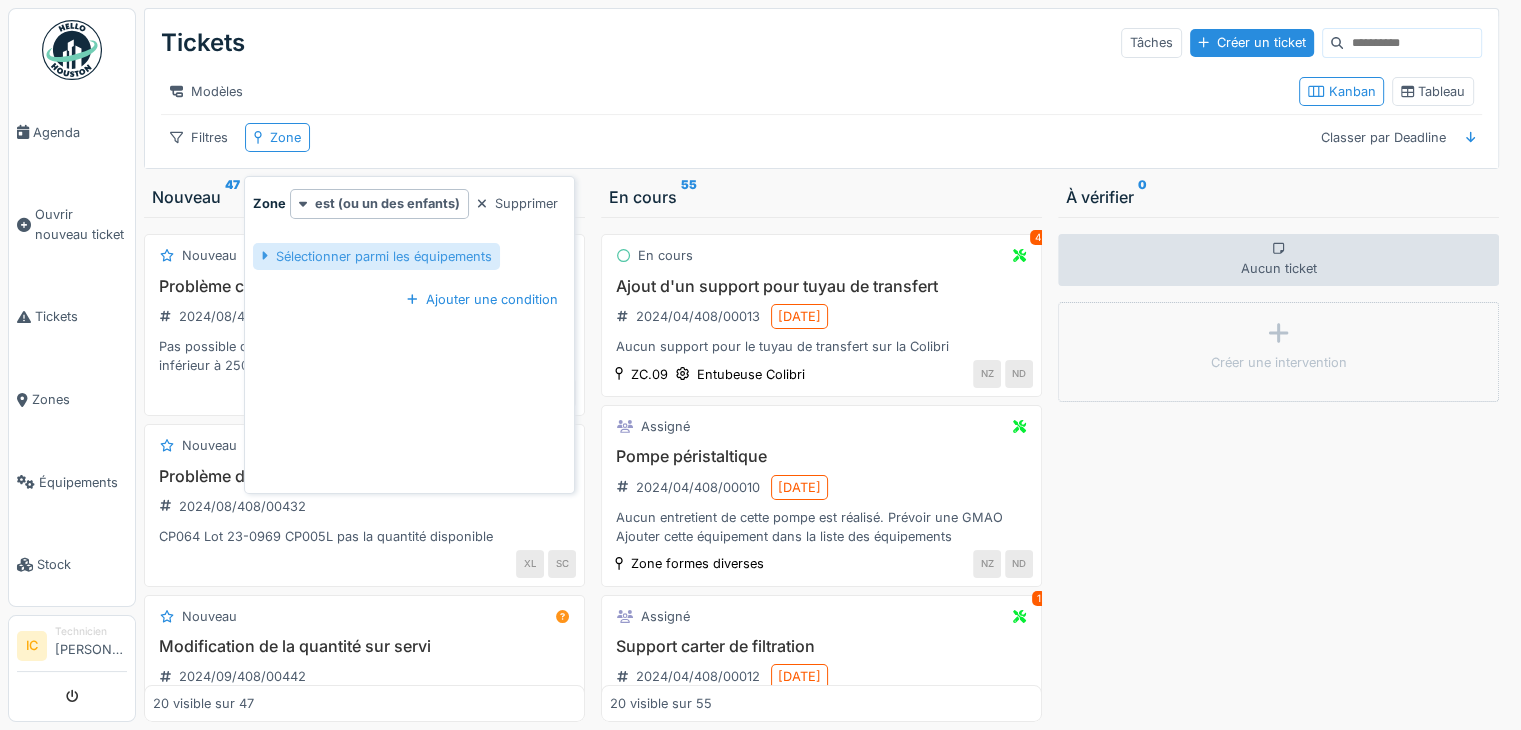 click on "Sélectionner parmi les équipements" at bounding box center [376, 256] 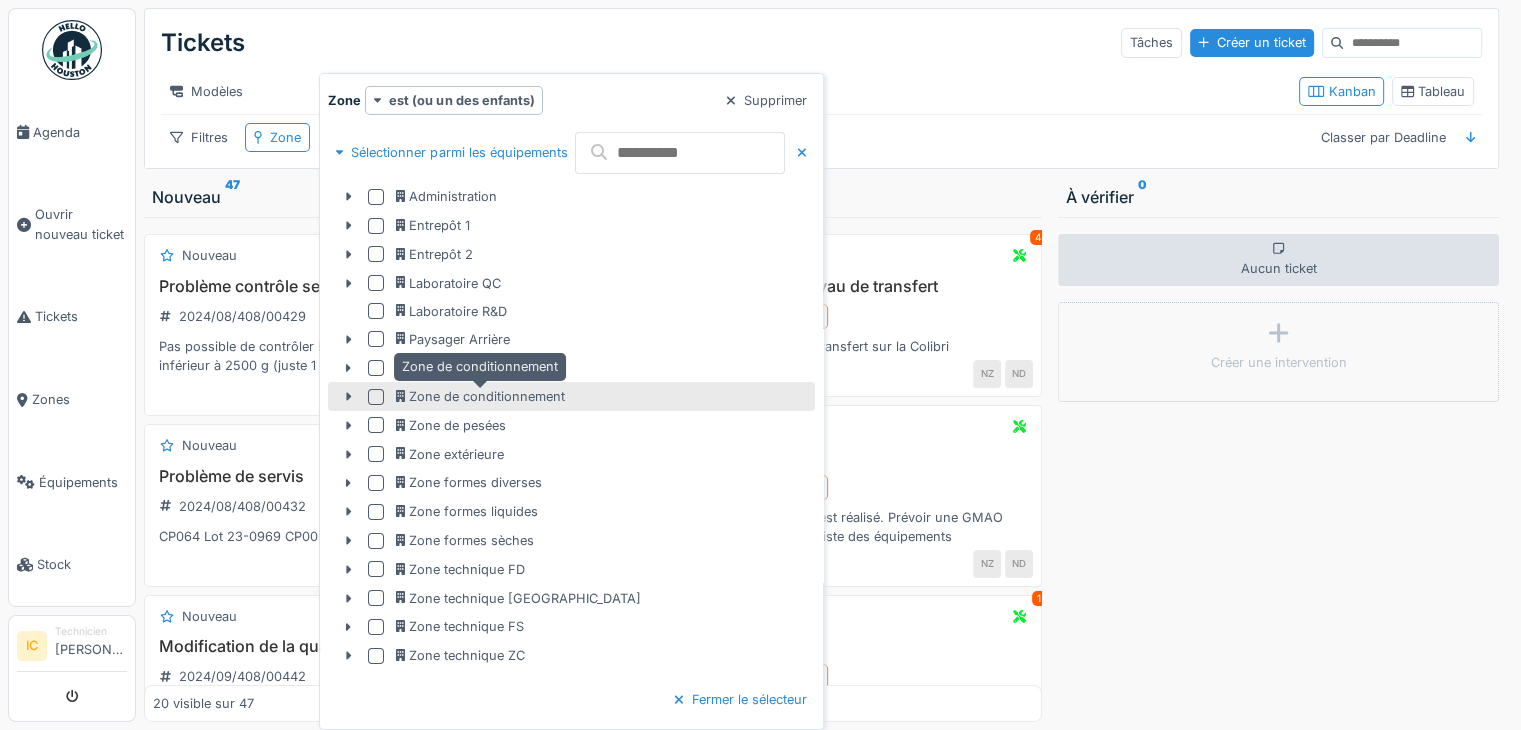 click on "Zone de conditionnement" at bounding box center [481, 396] 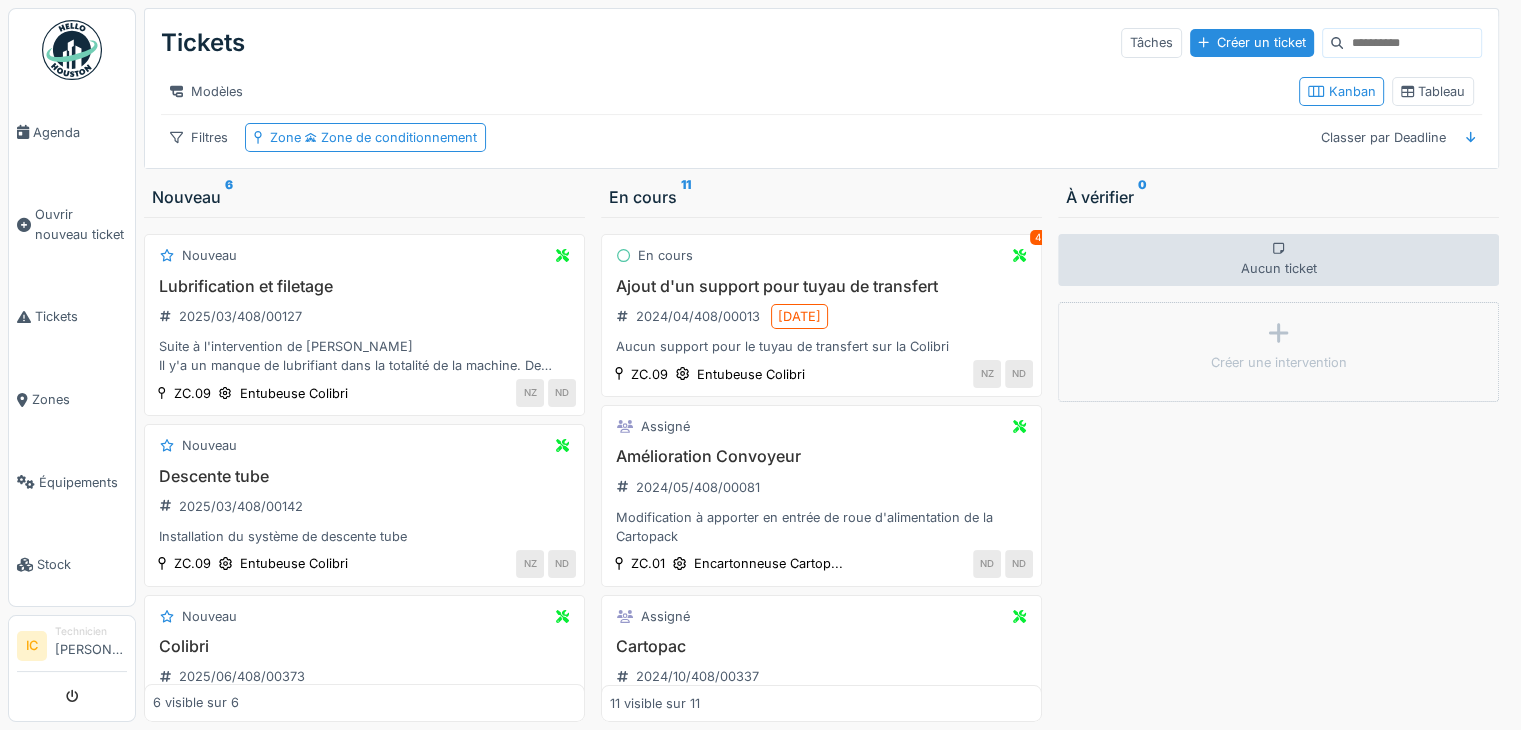 click on "Aucun ticket Créer une intervention" at bounding box center [1278, 469] 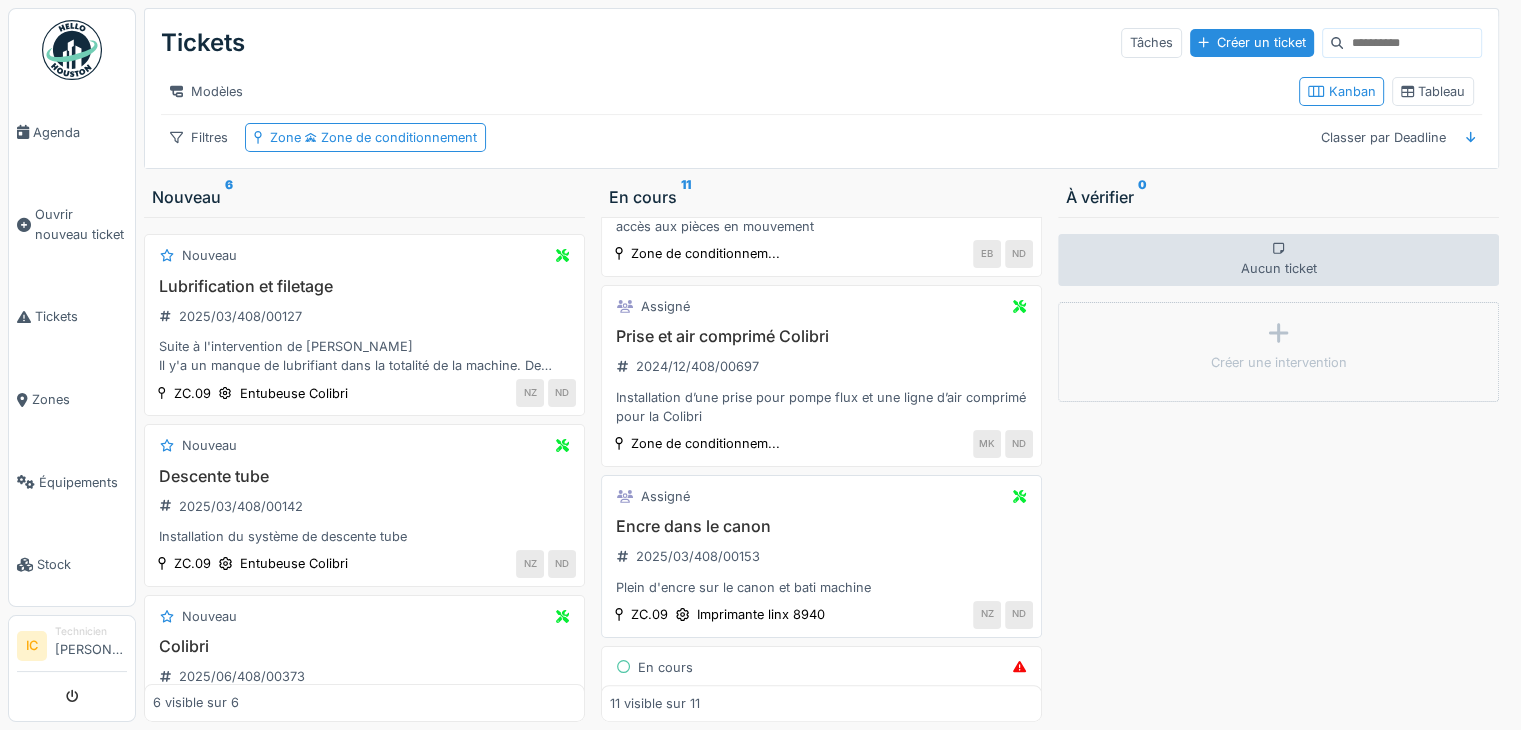scroll, scrollTop: 1000, scrollLeft: 0, axis: vertical 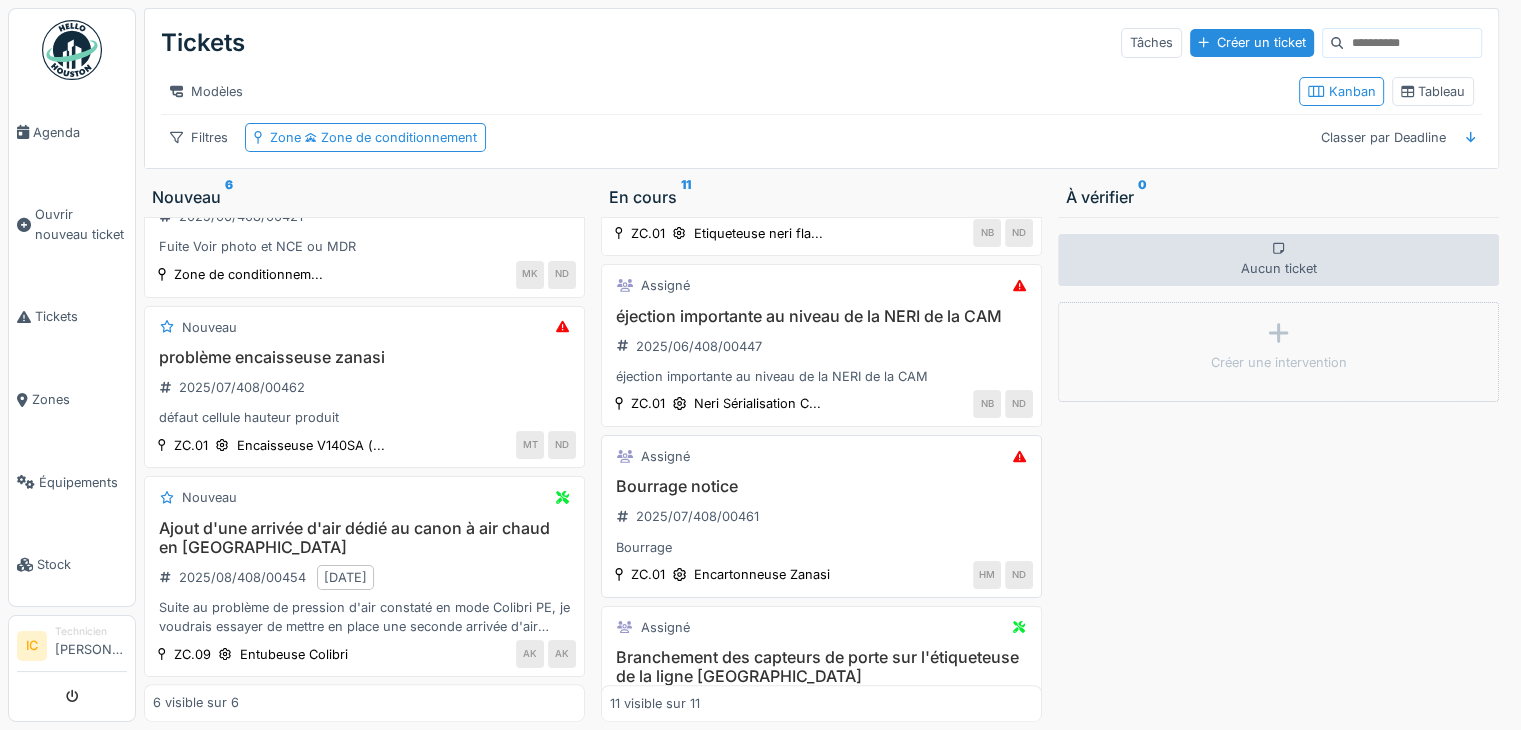 click on "Bourrage notice" at bounding box center [821, 486] 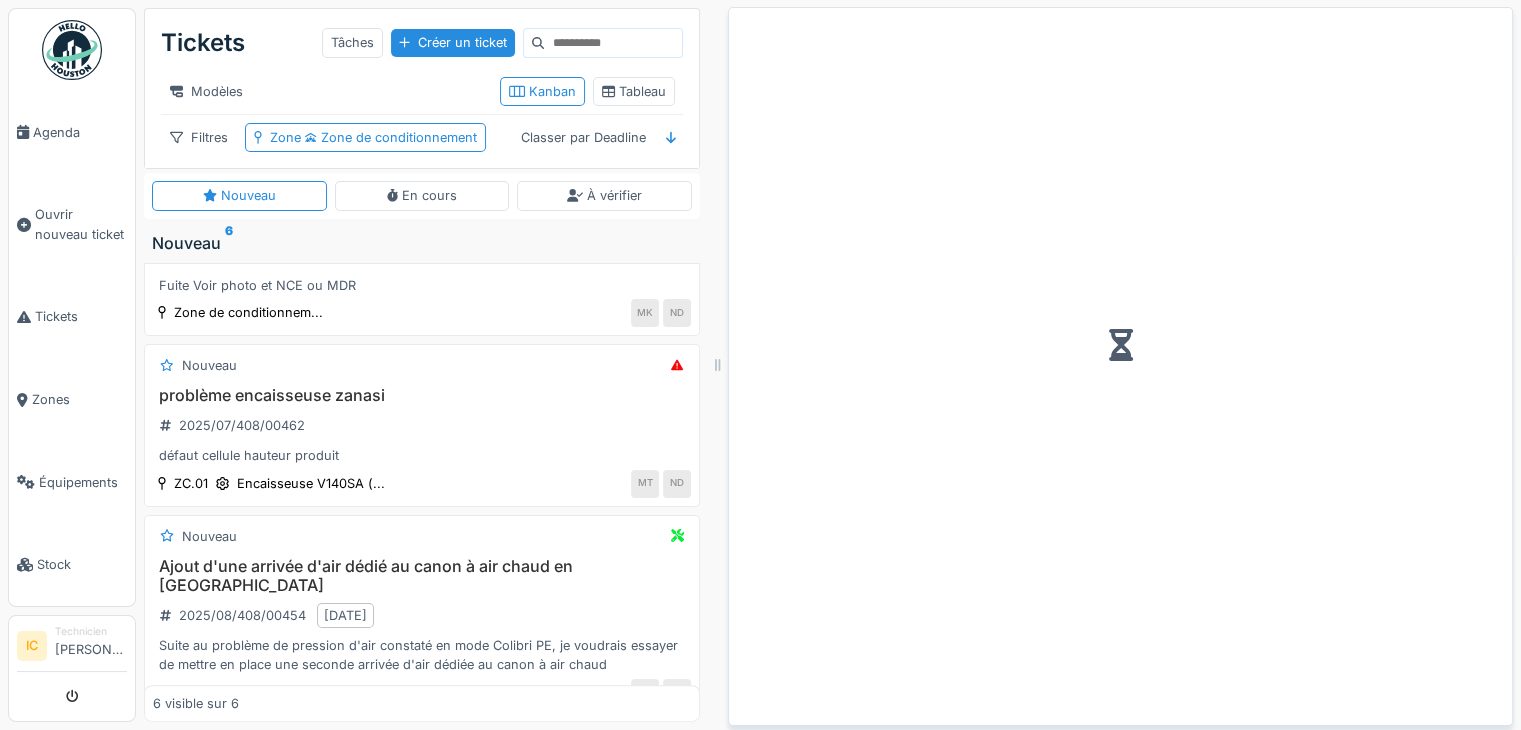 scroll, scrollTop: 679, scrollLeft: 0, axis: vertical 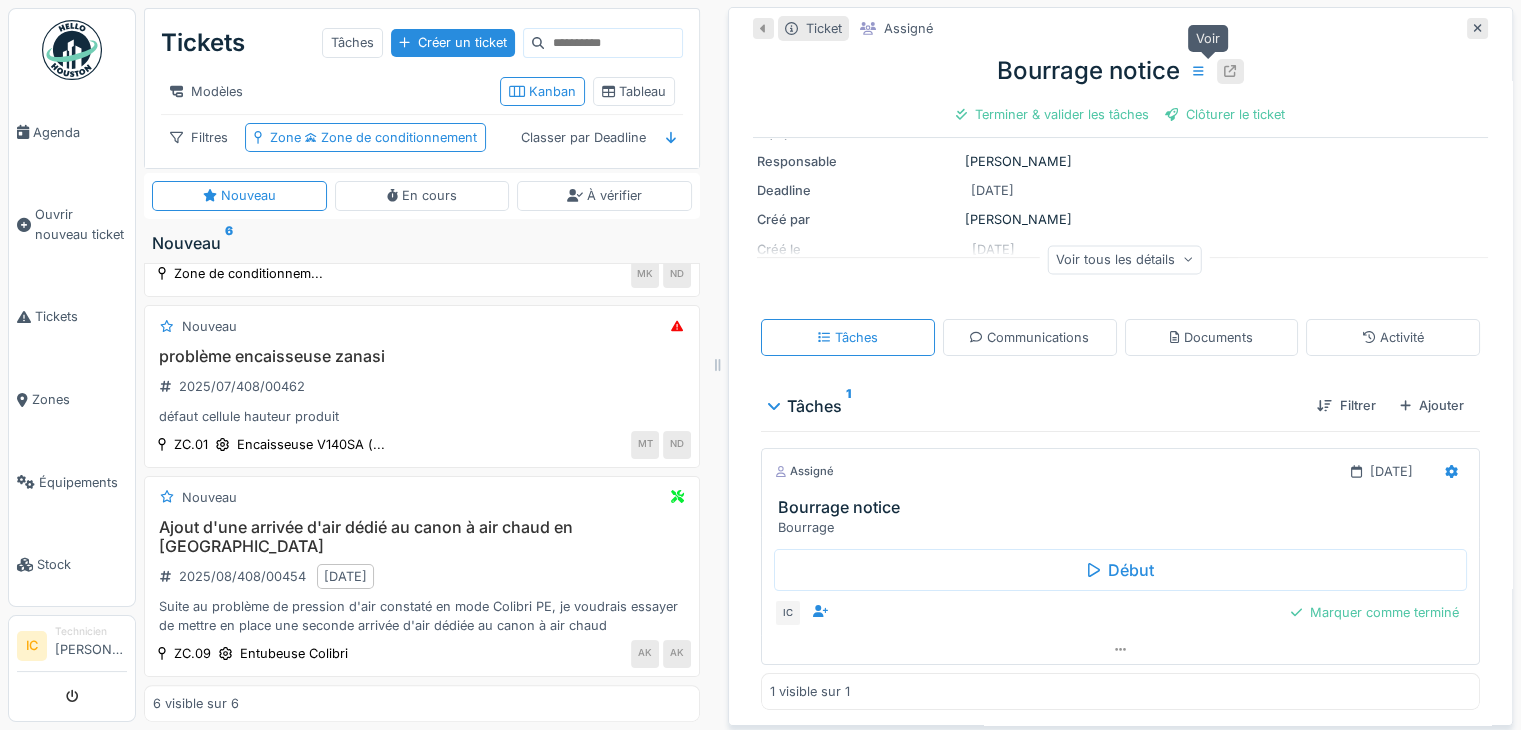 click at bounding box center [1230, 71] 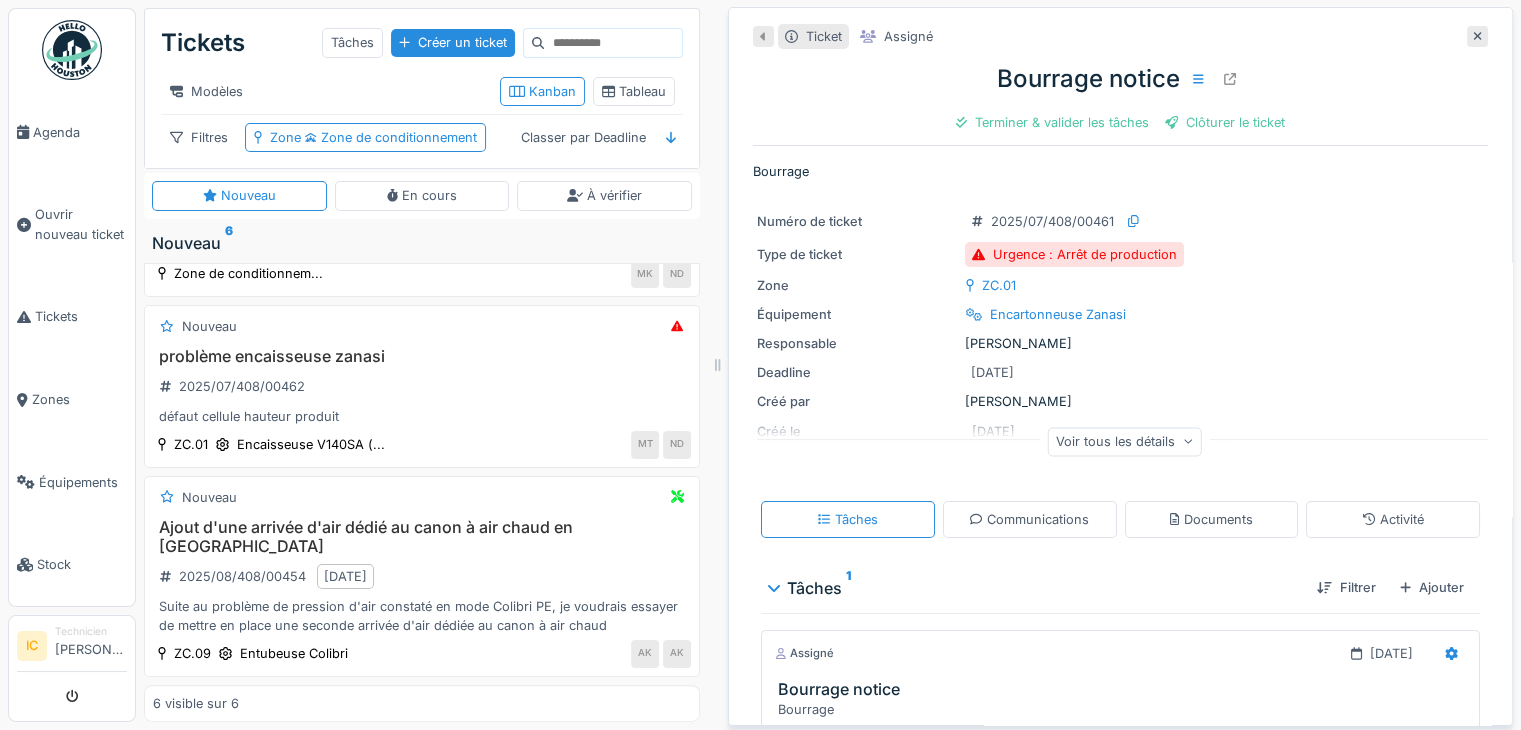 scroll, scrollTop: 0, scrollLeft: 0, axis: both 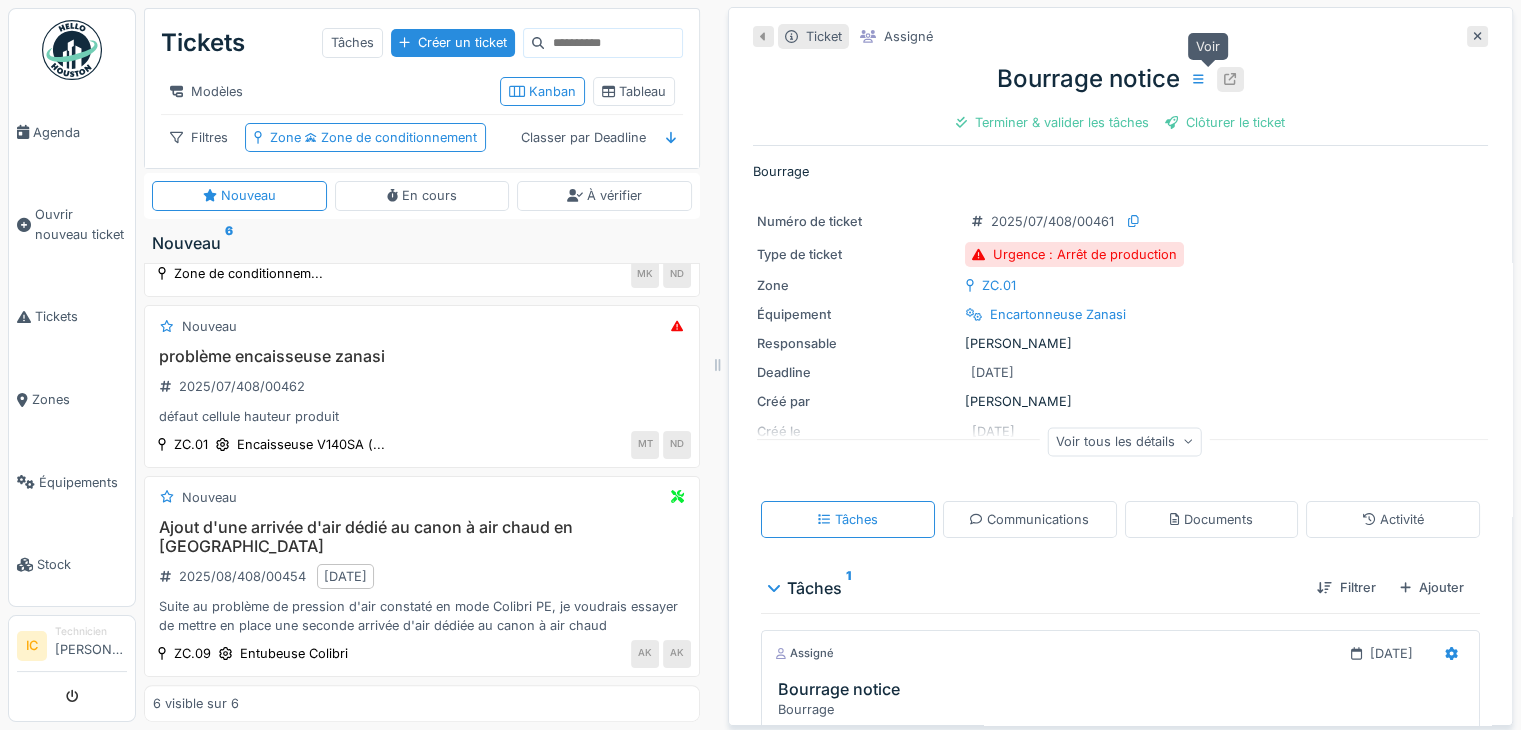 click 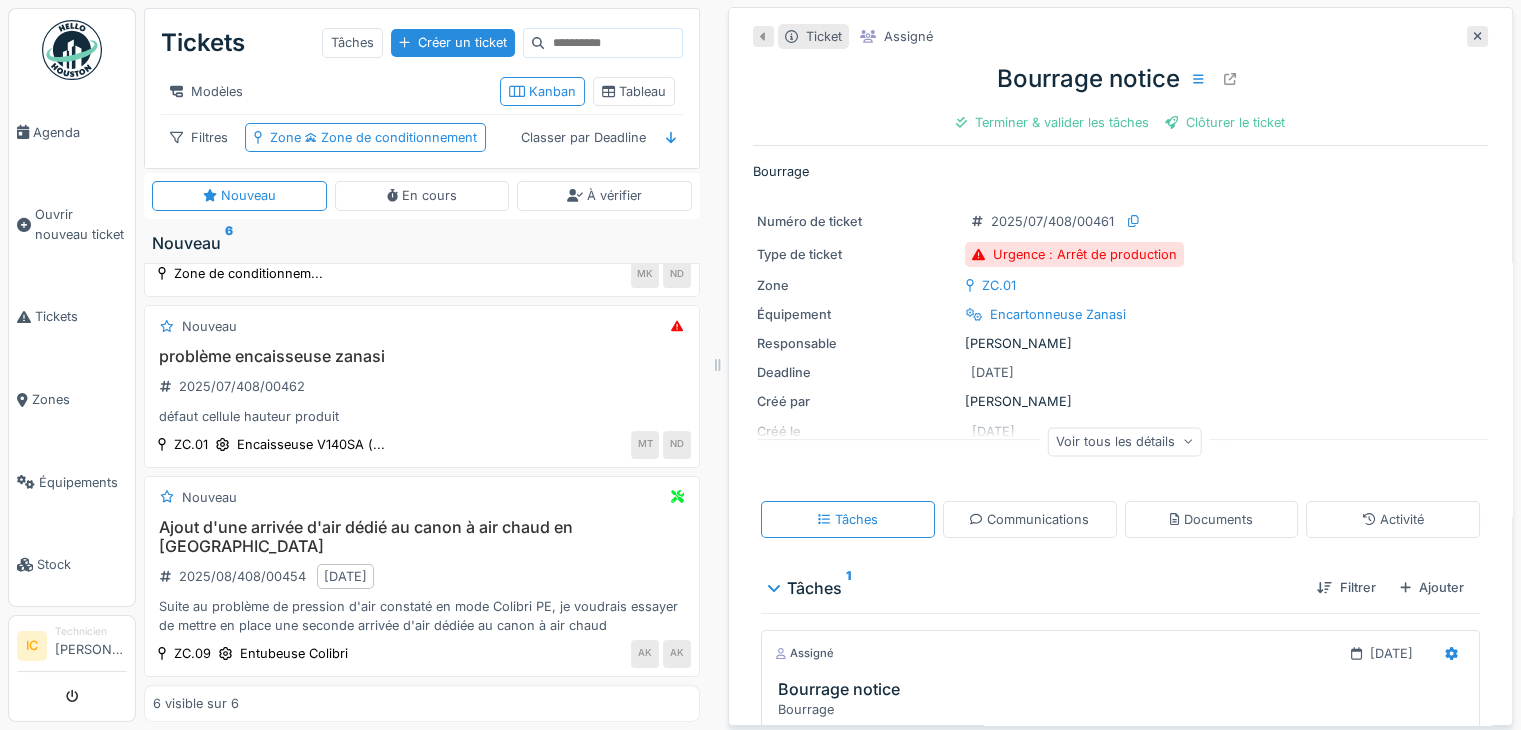 scroll, scrollTop: 100, scrollLeft: 0, axis: vertical 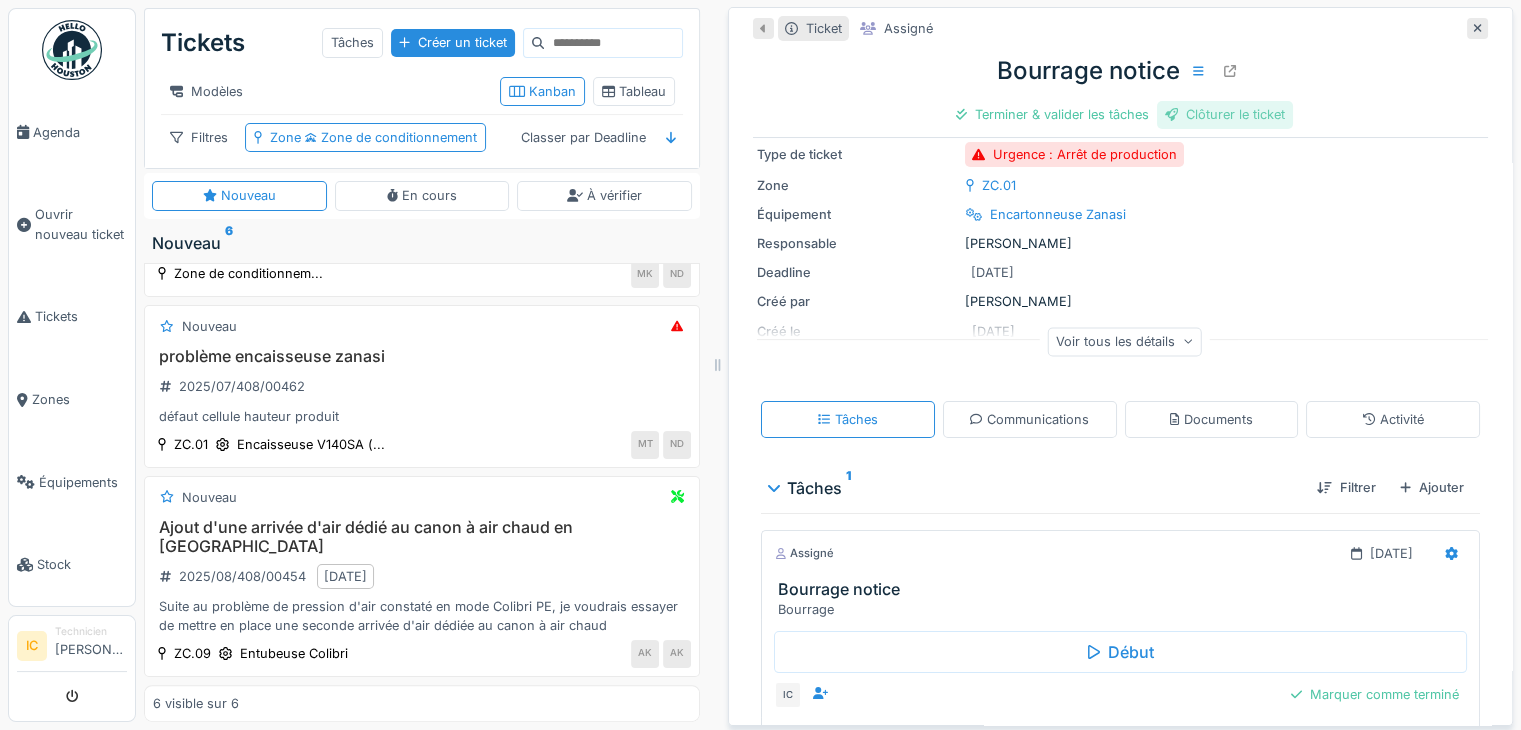 click on "Clôturer le ticket" at bounding box center [1225, 114] 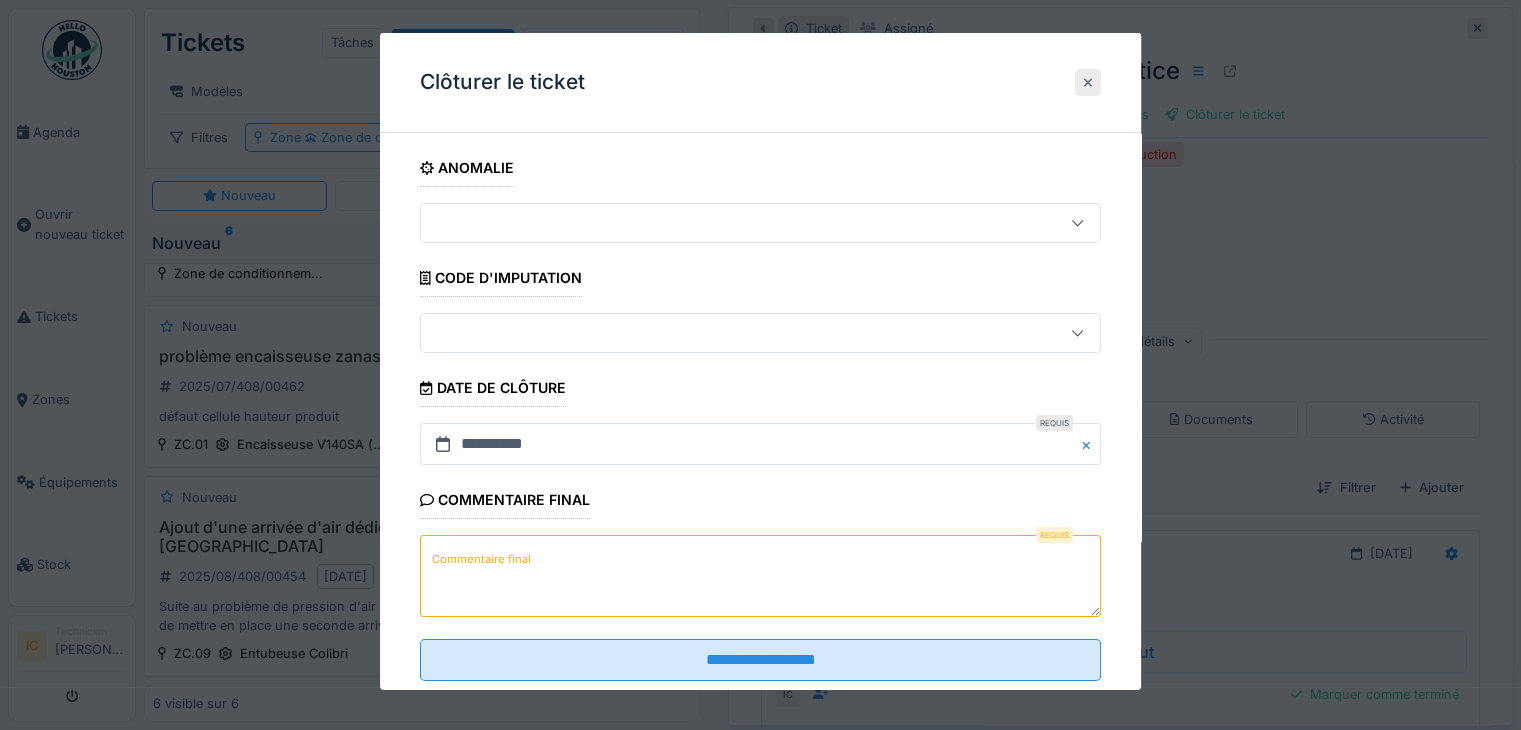 click at bounding box center (1088, 82) 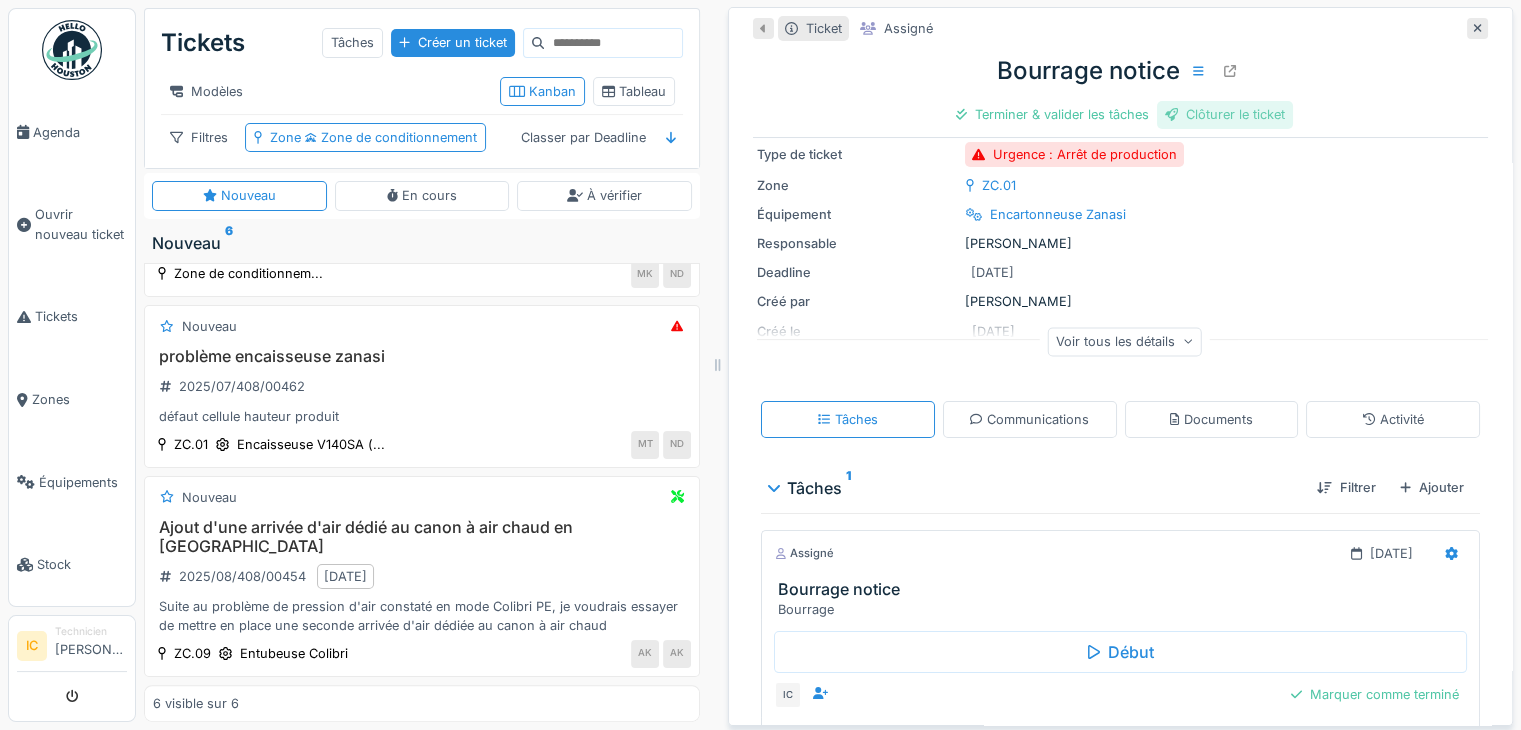 click on "Clôturer le ticket" at bounding box center [1225, 114] 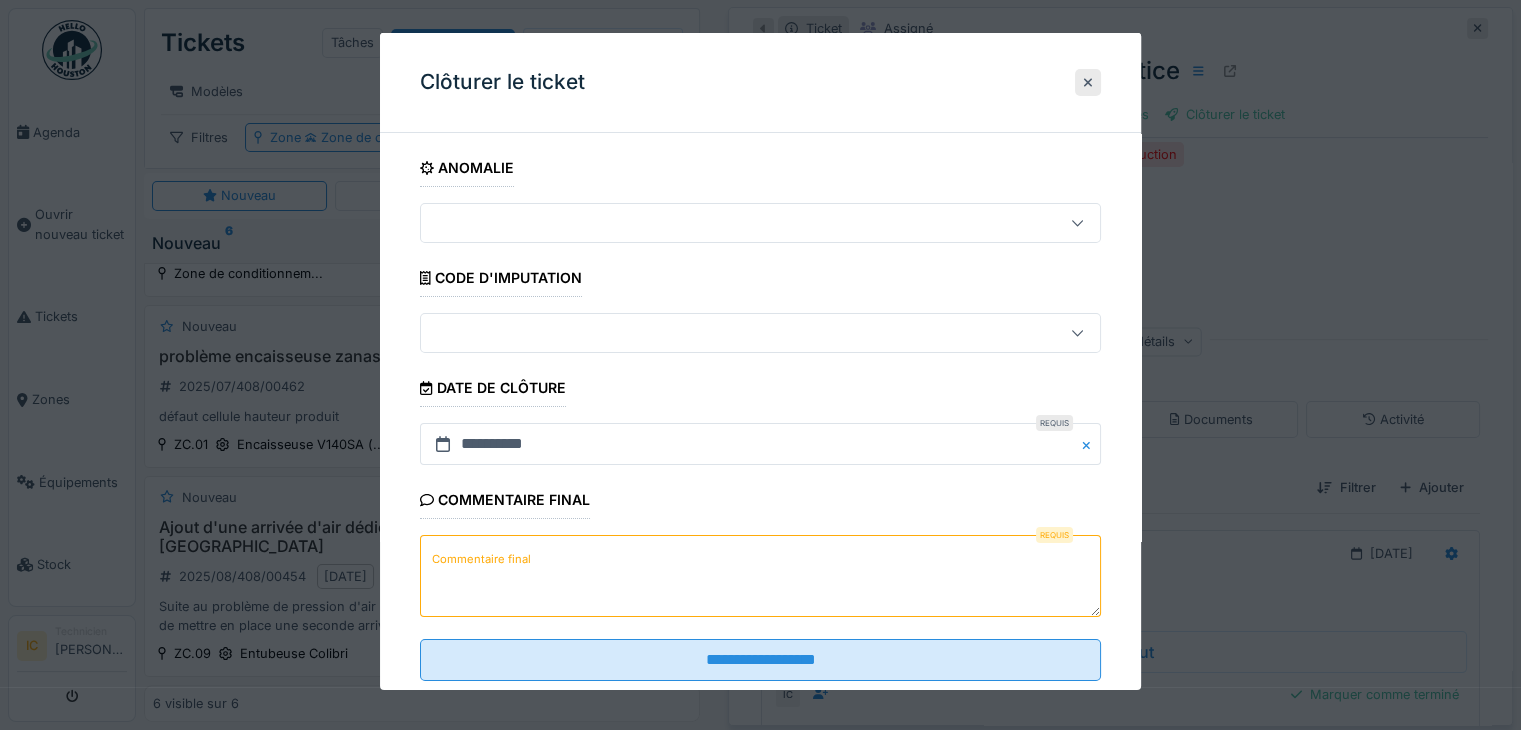 click on "Commentaire final" at bounding box center (760, 576) 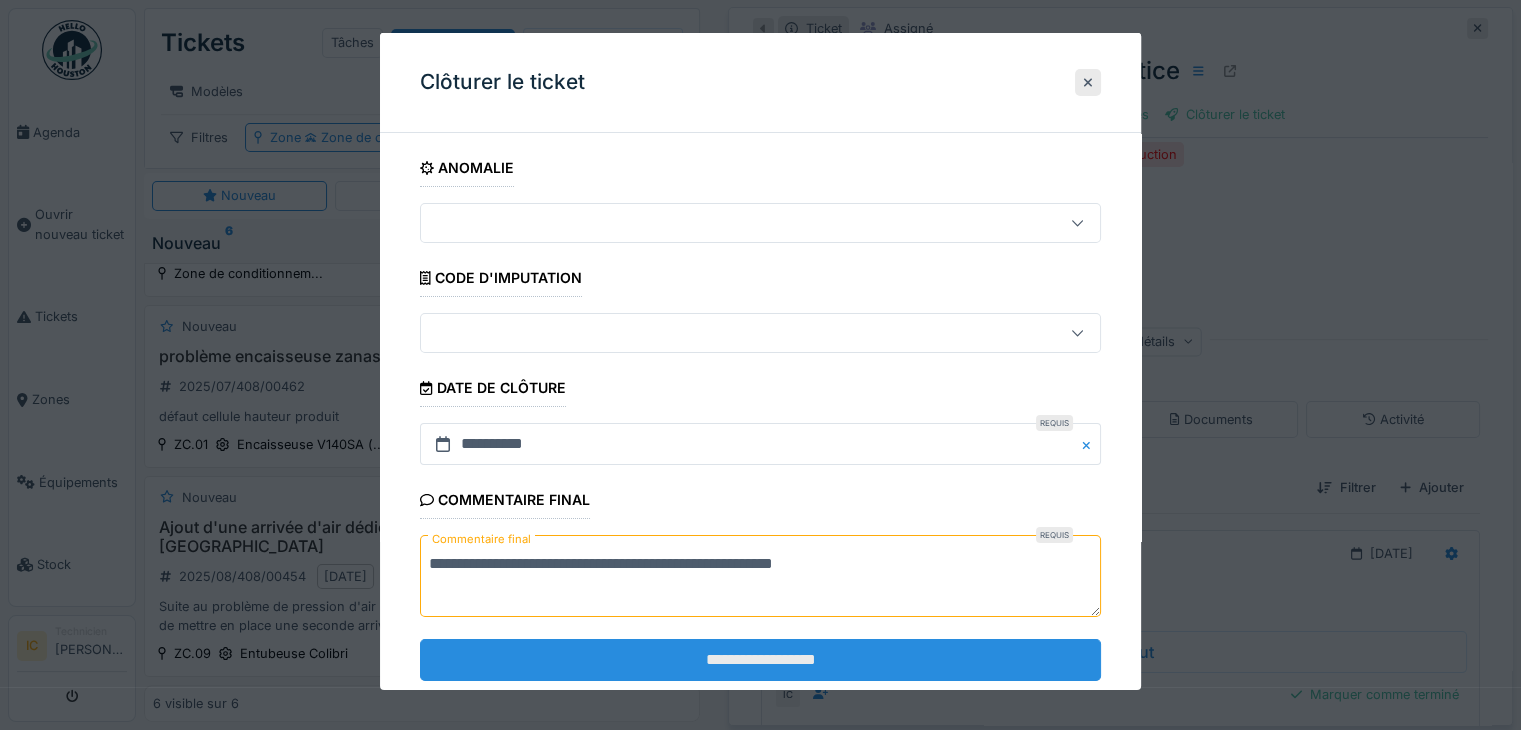 type on "**********" 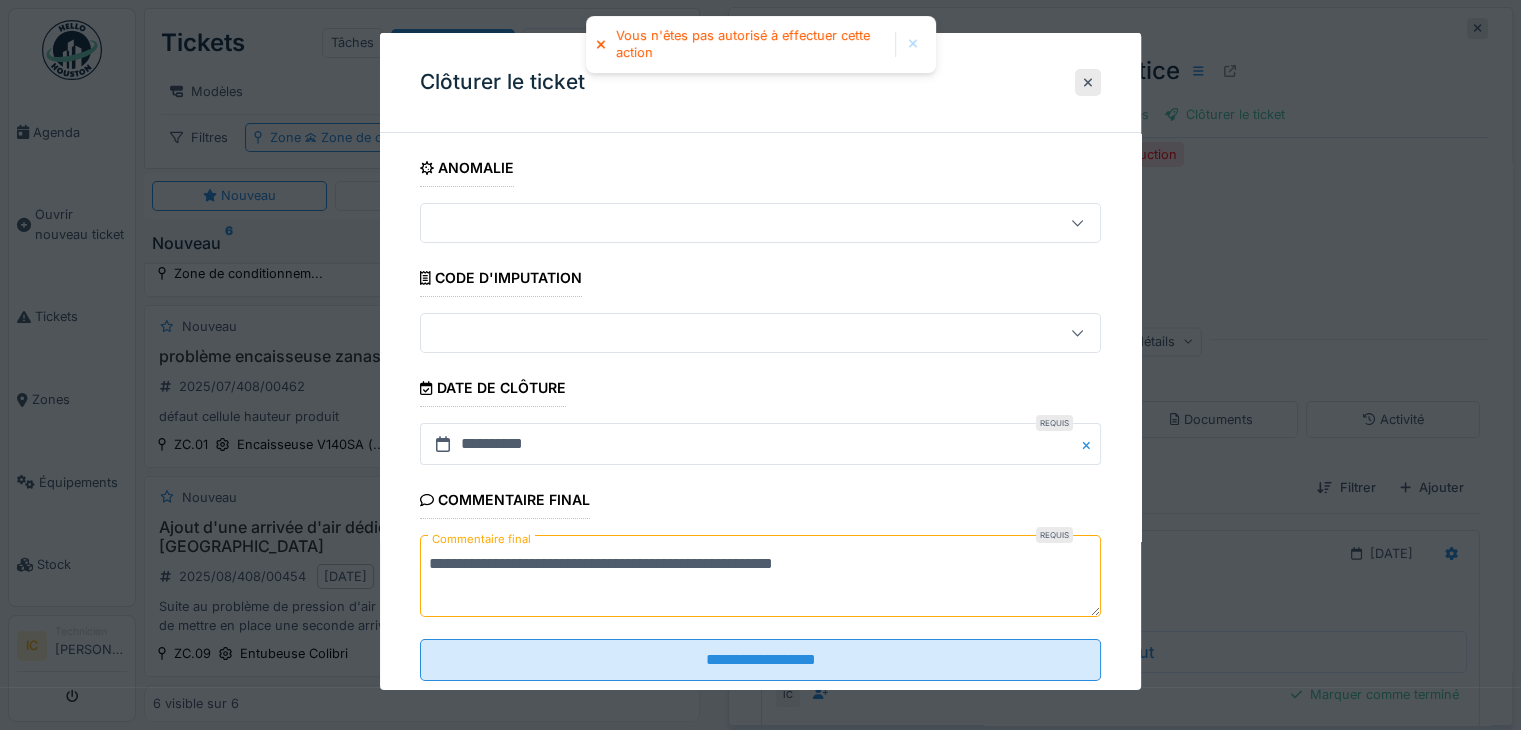 click at bounding box center [913, 44] 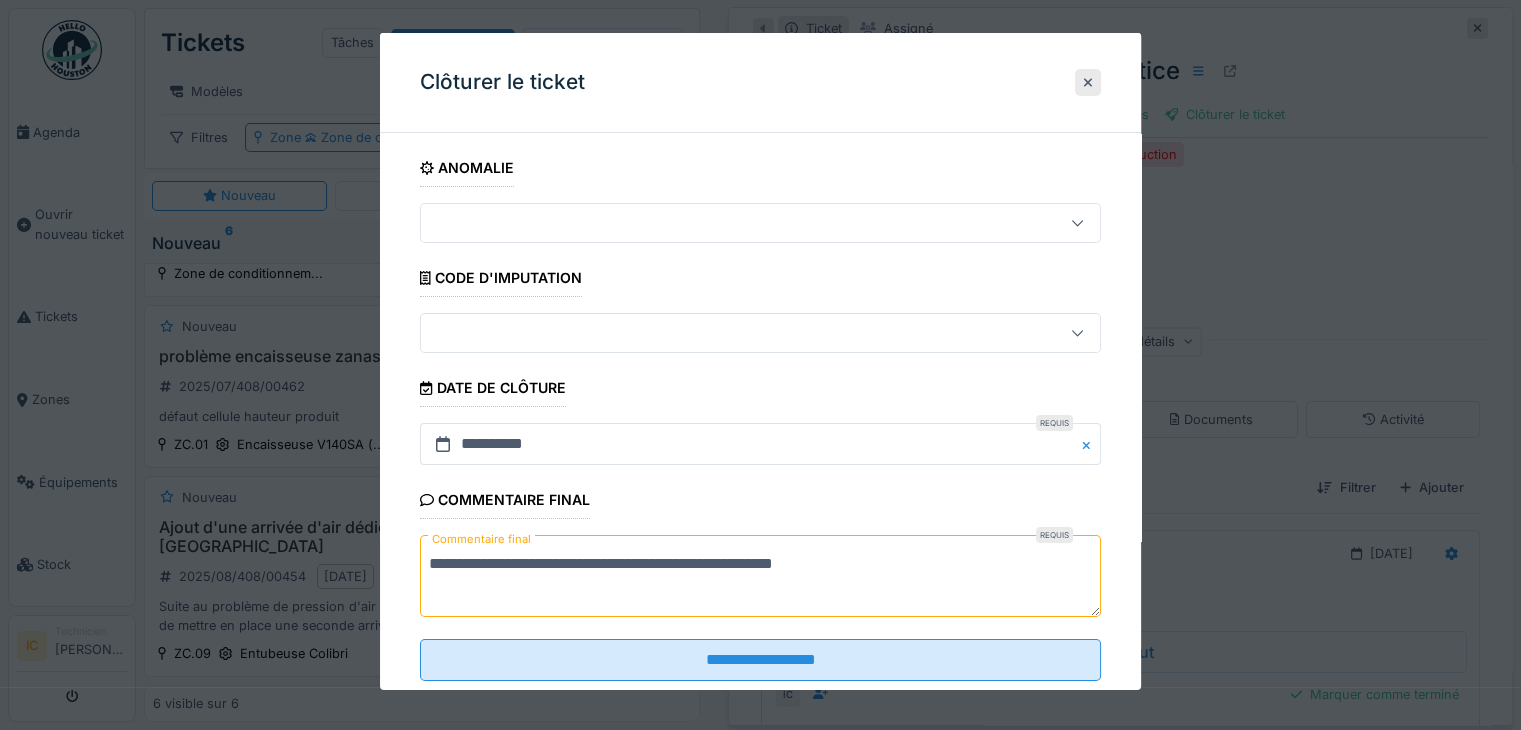 click on "**********" at bounding box center (760, 576) 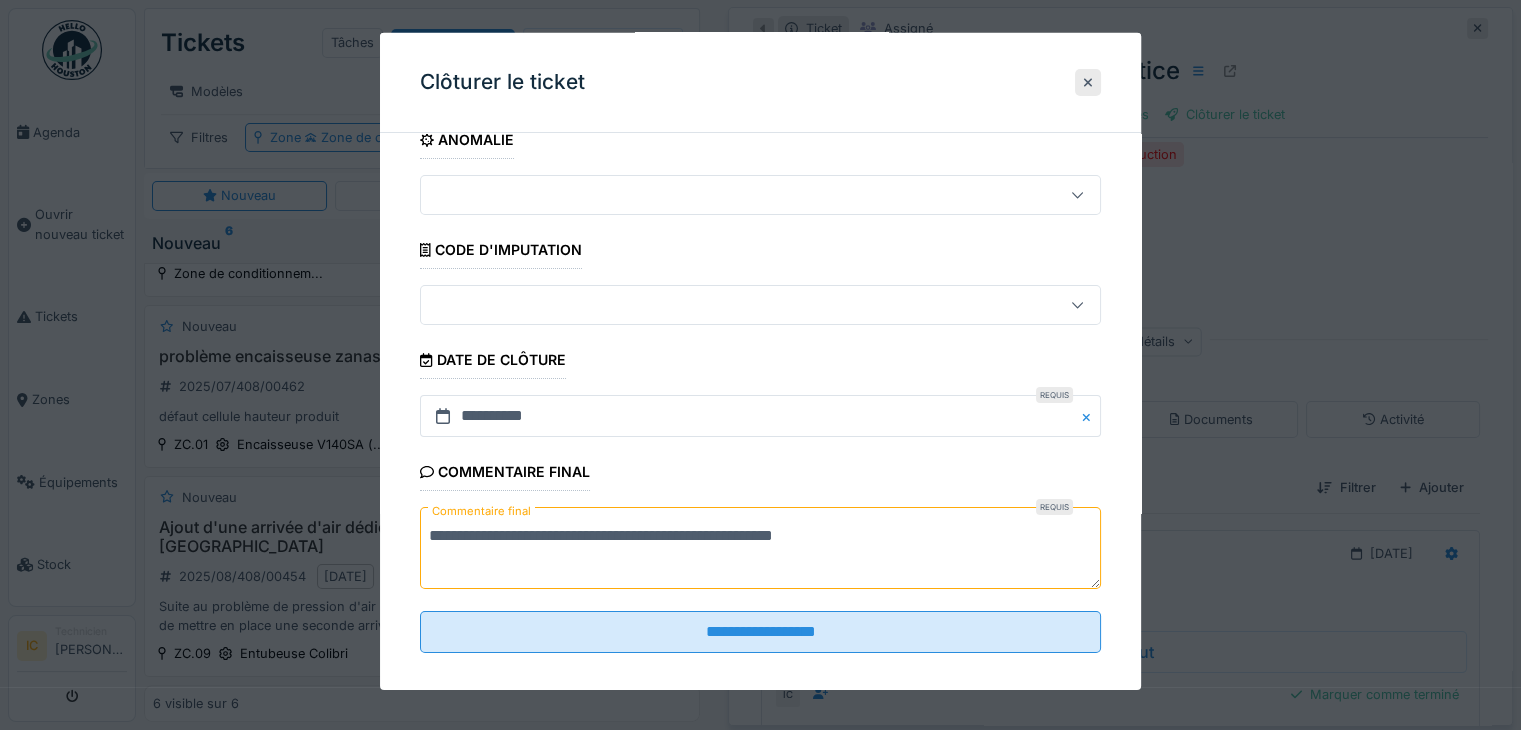 scroll, scrollTop: 44, scrollLeft: 0, axis: vertical 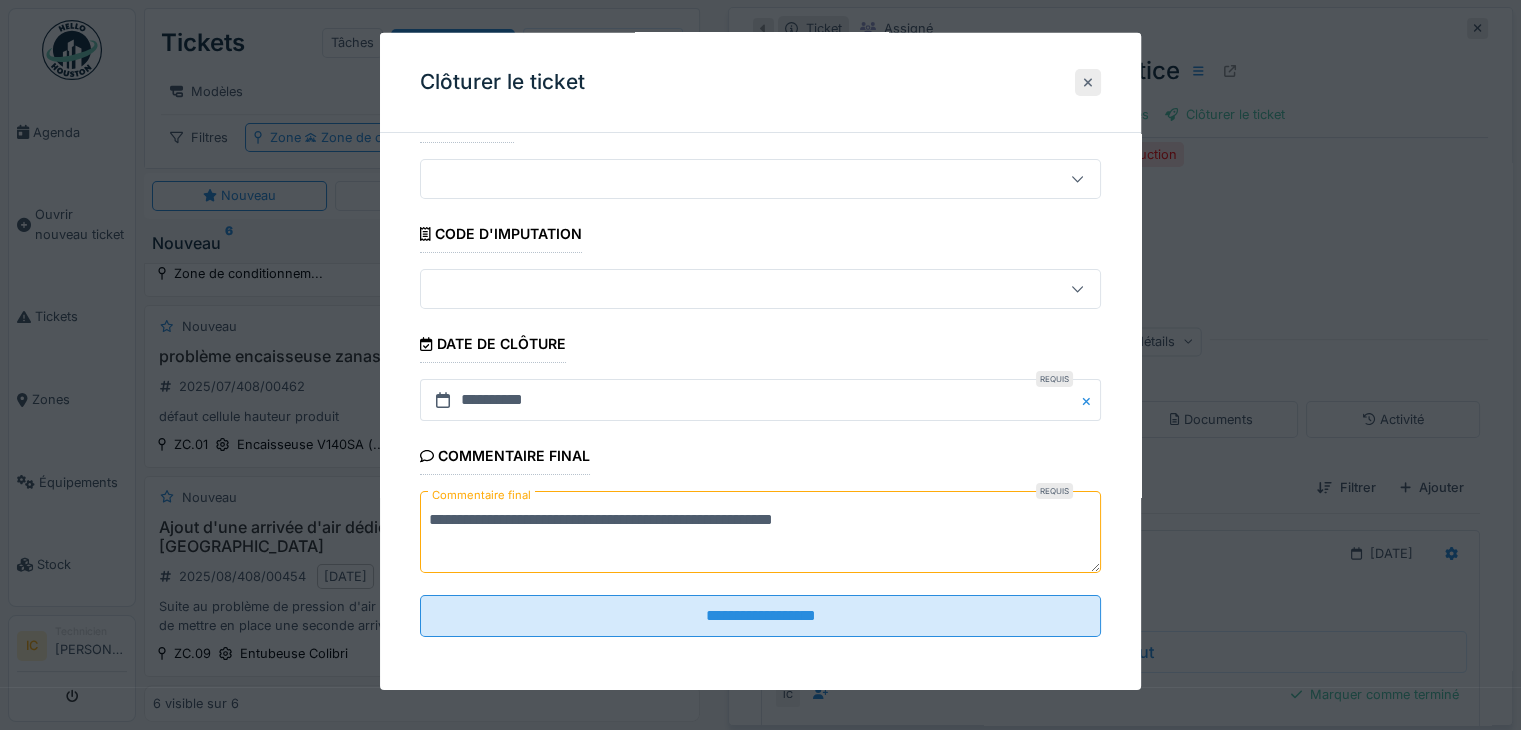 click at bounding box center [1088, 82] 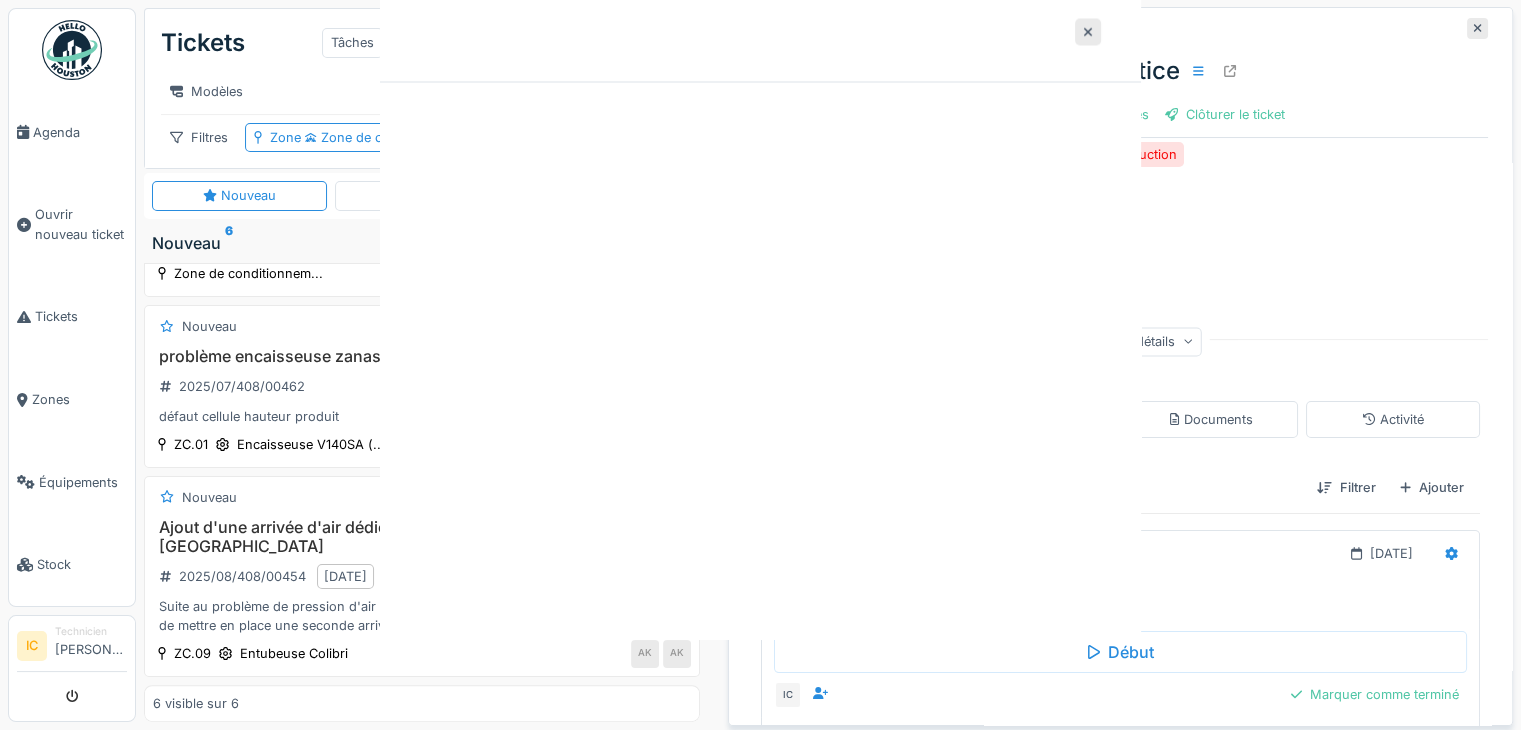 scroll, scrollTop: 0, scrollLeft: 0, axis: both 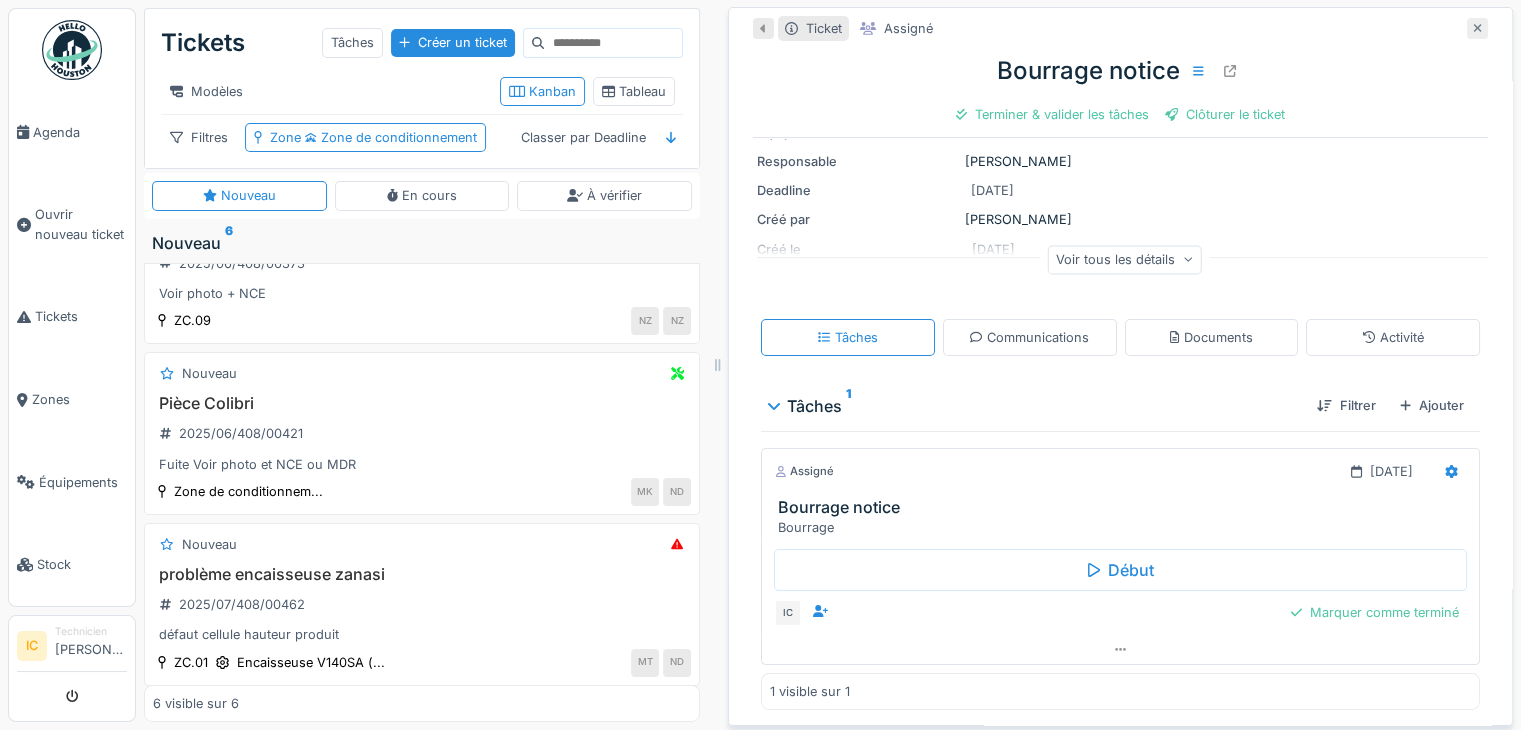 click at bounding box center [1477, 28] 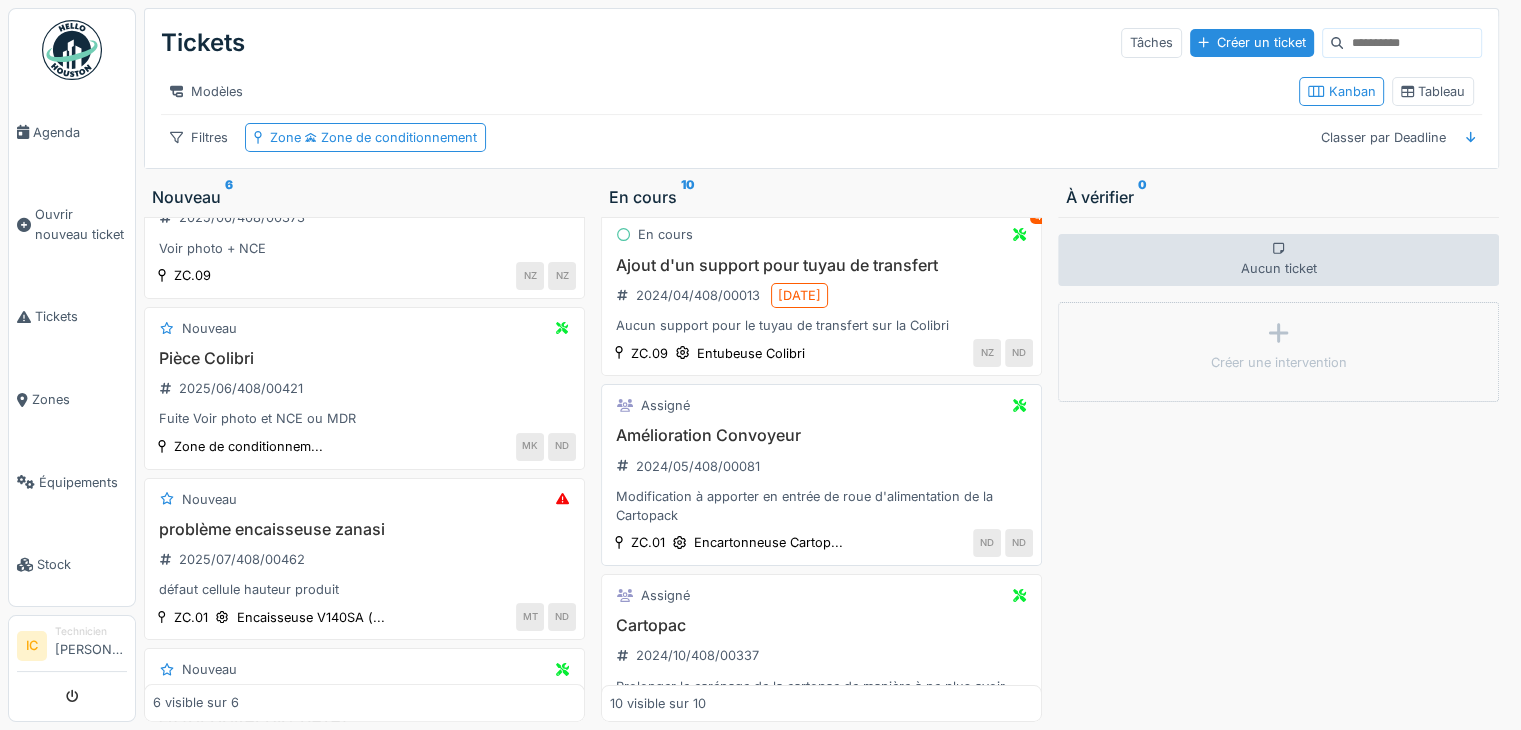 scroll, scrollTop: 0, scrollLeft: 0, axis: both 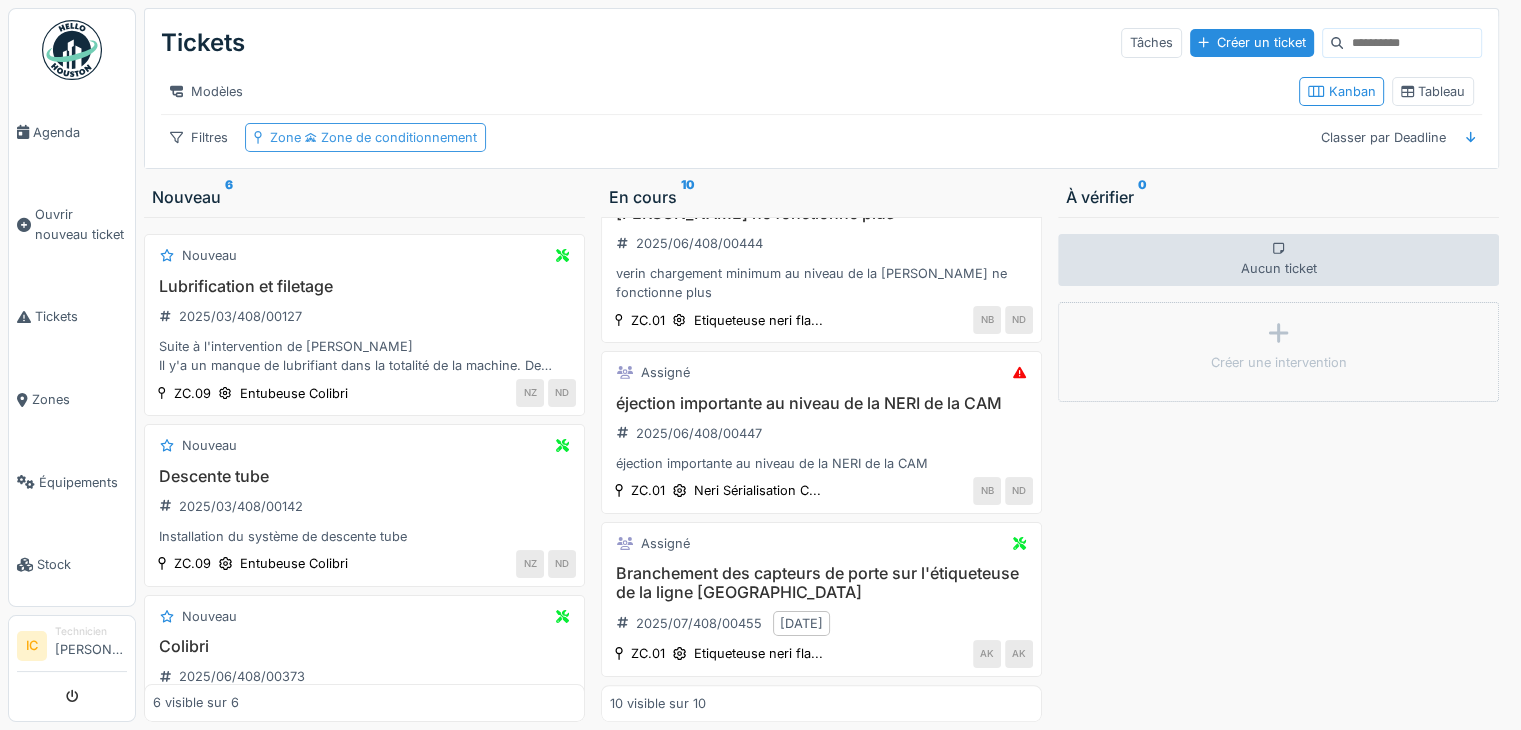click on "Zone de conditionnement" at bounding box center [389, 137] 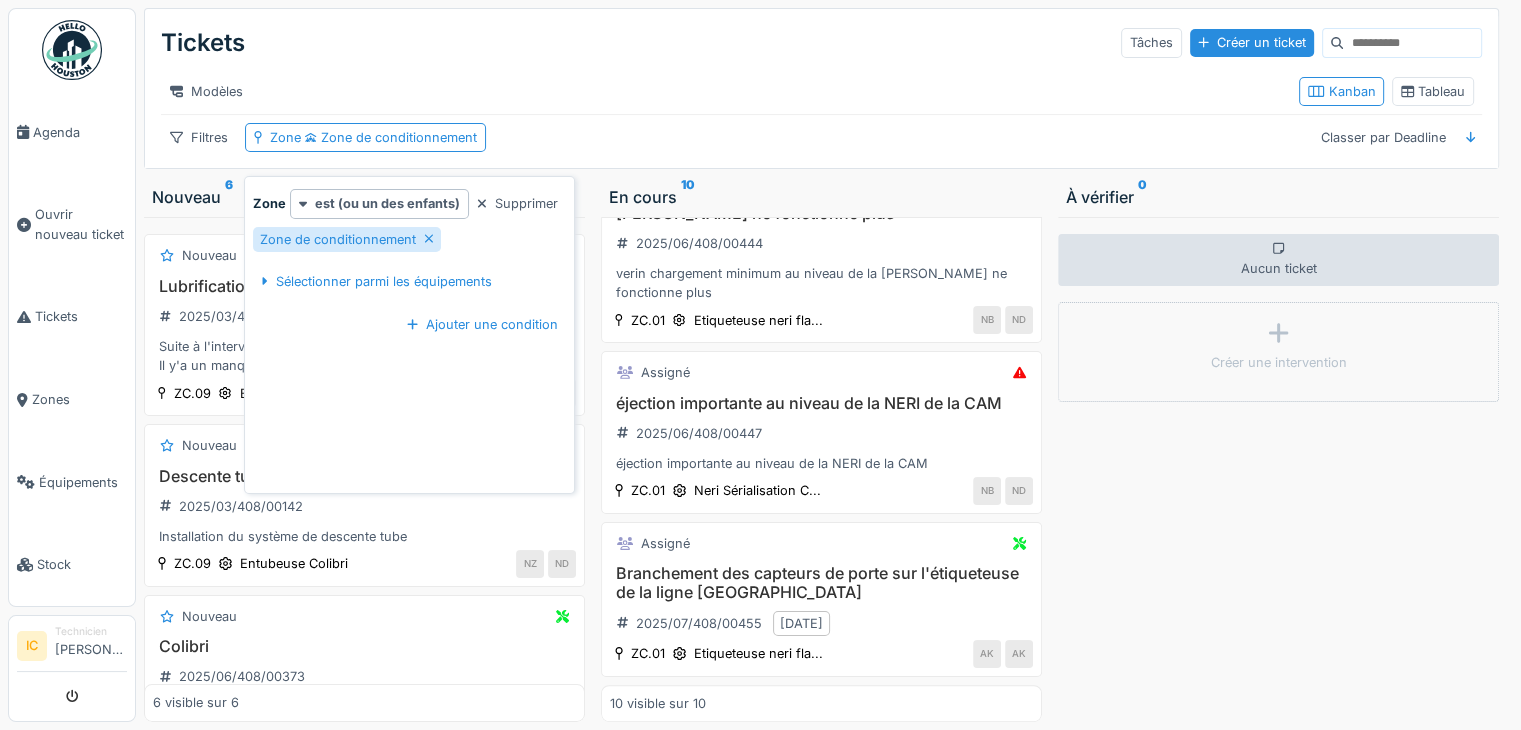 click on "Aucun ticket Créer une intervention" at bounding box center [1278, 469] 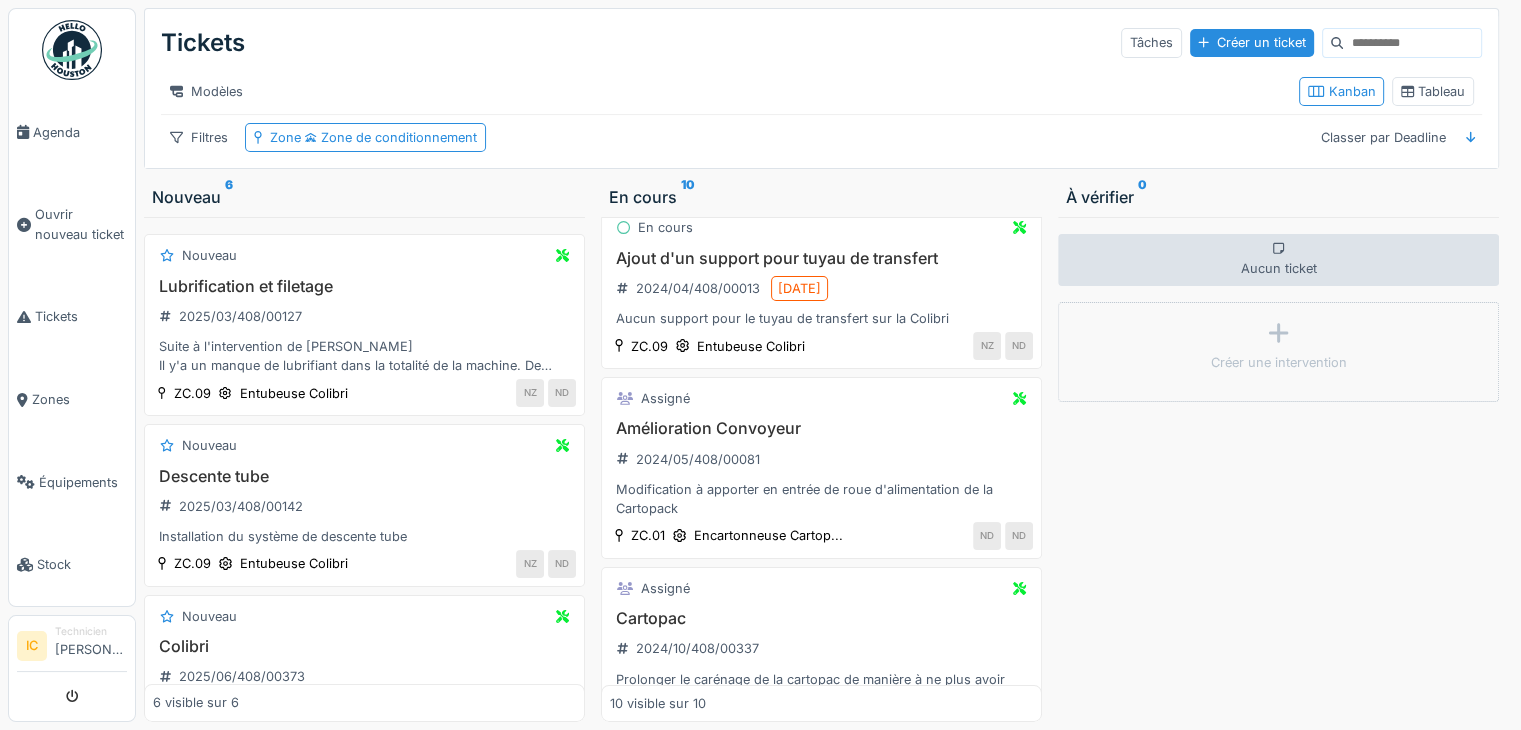 scroll, scrollTop: 0, scrollLeft: 0, axis: both 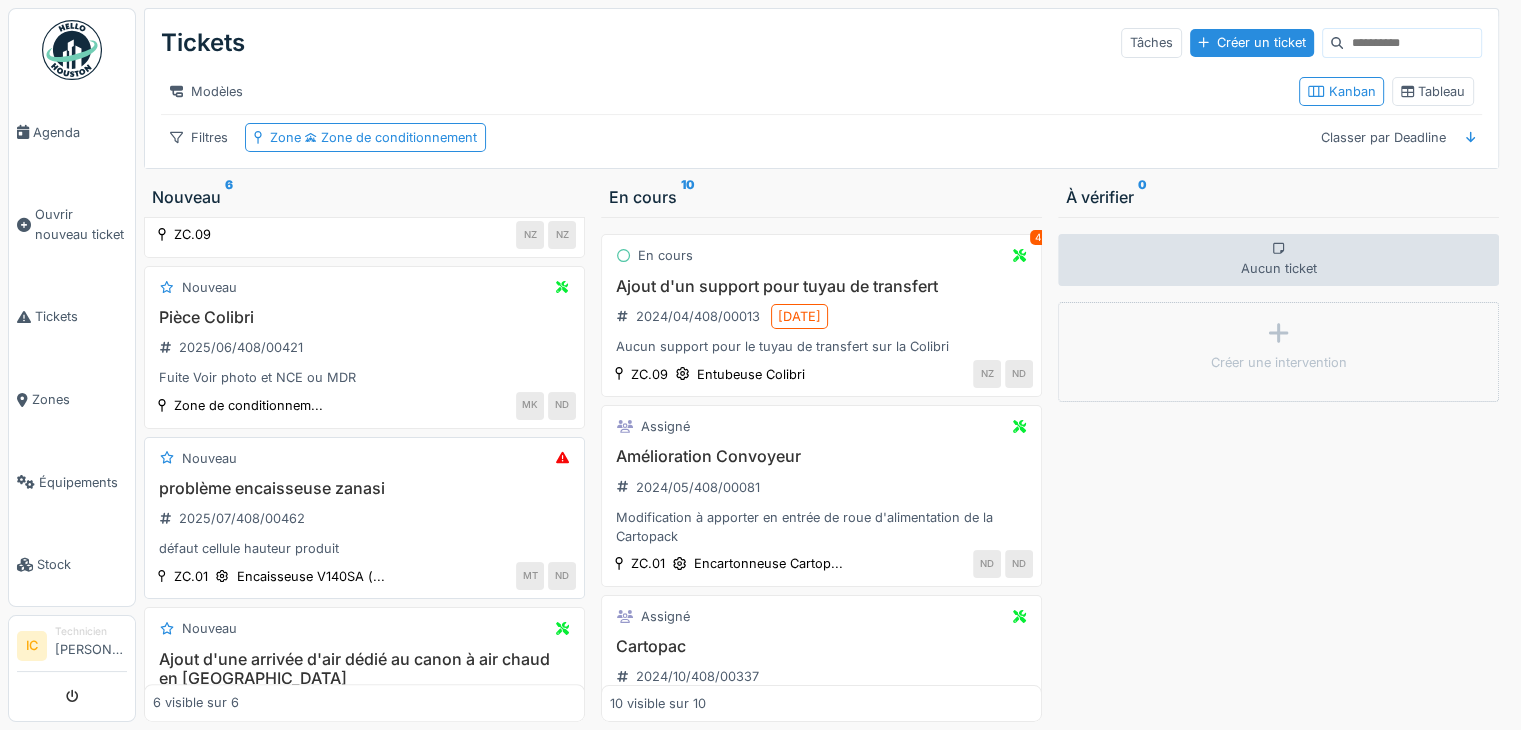 click on "problème encaisseuse zanasi" at bounding box center [364, 488] 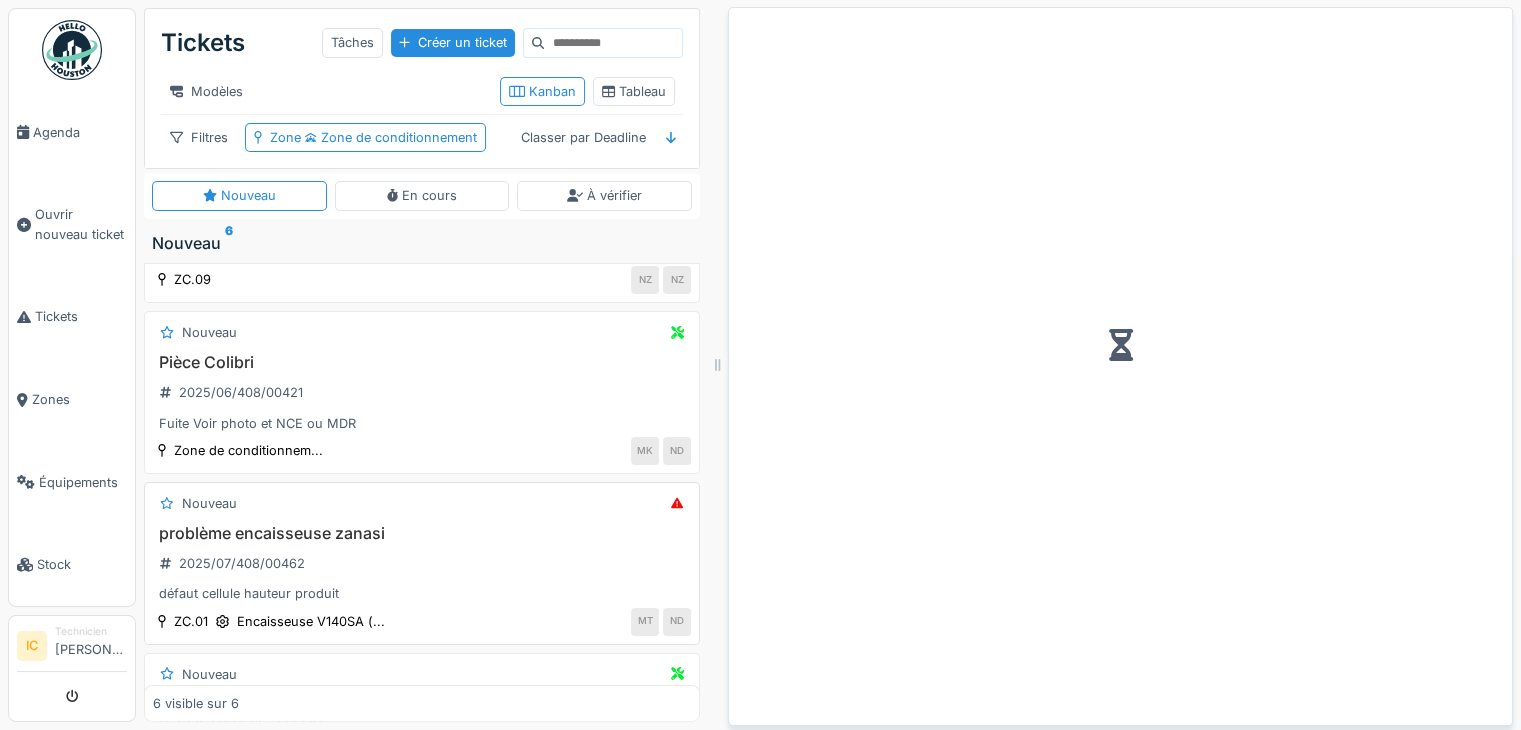 scroll, scrollTop: 645, scrollLeft: 0, axis: vertical 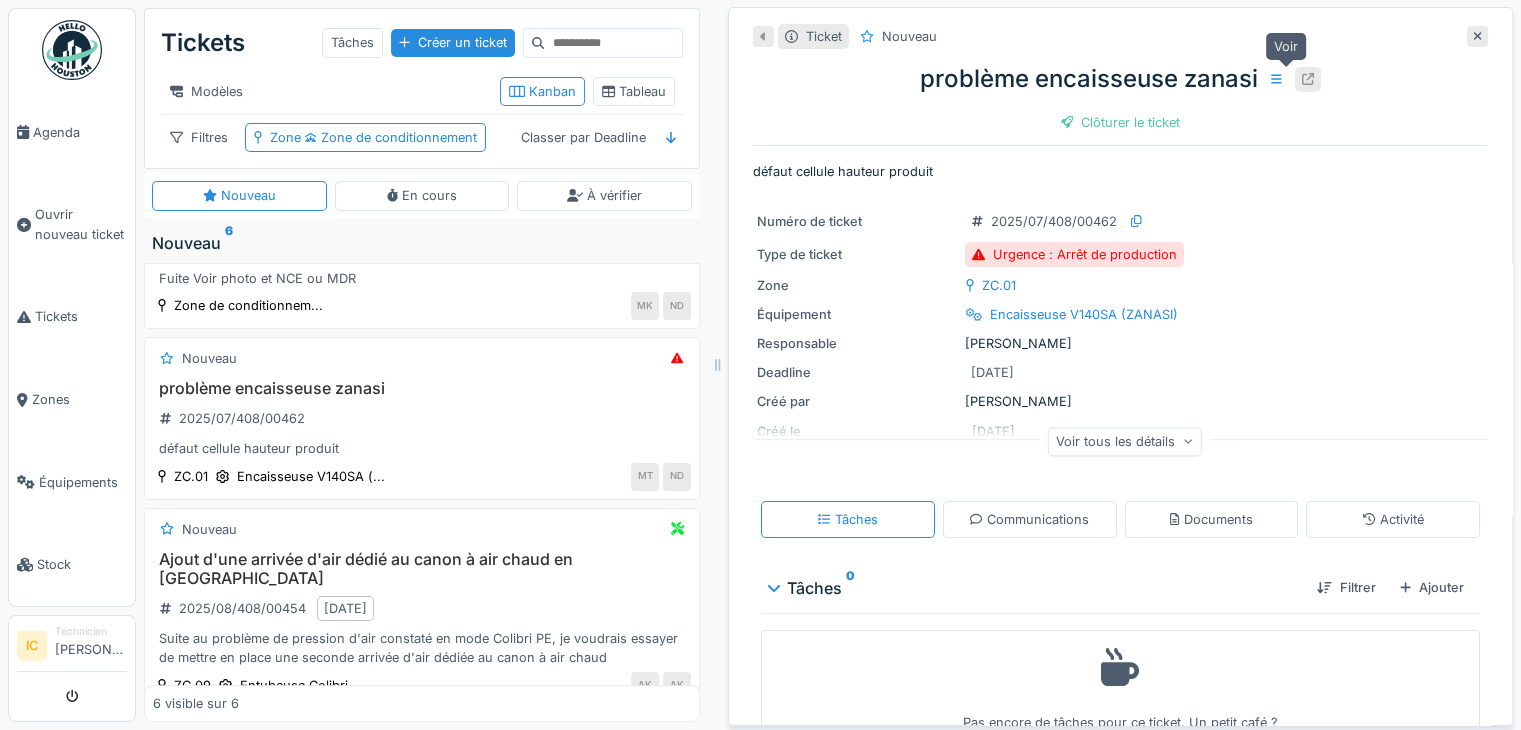 click at bounding box center [1308, 79] 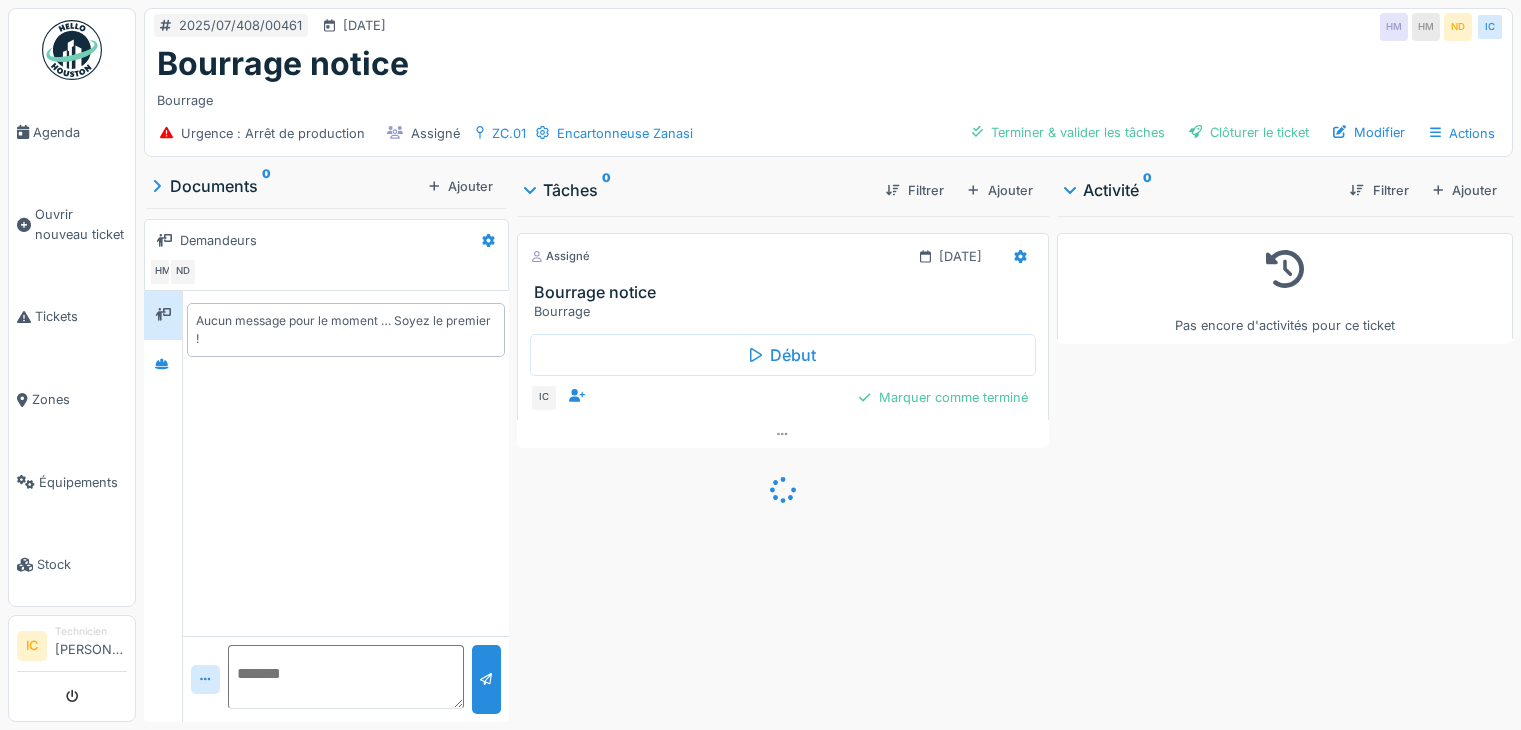 scroll, scrollTop: 0, scrollLeft: 0, axis: both 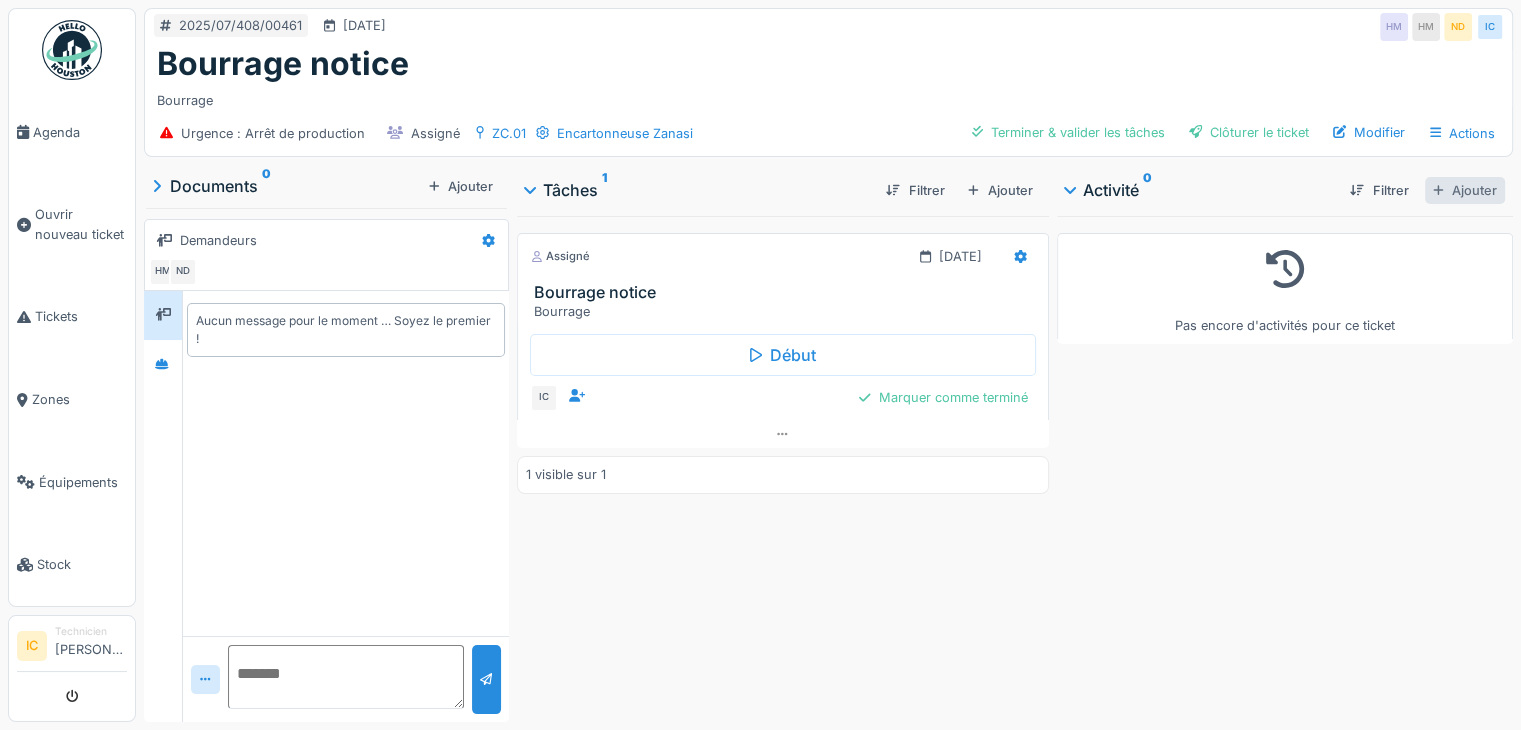 click on "Ajouter" at bounding box center [1465, 190] 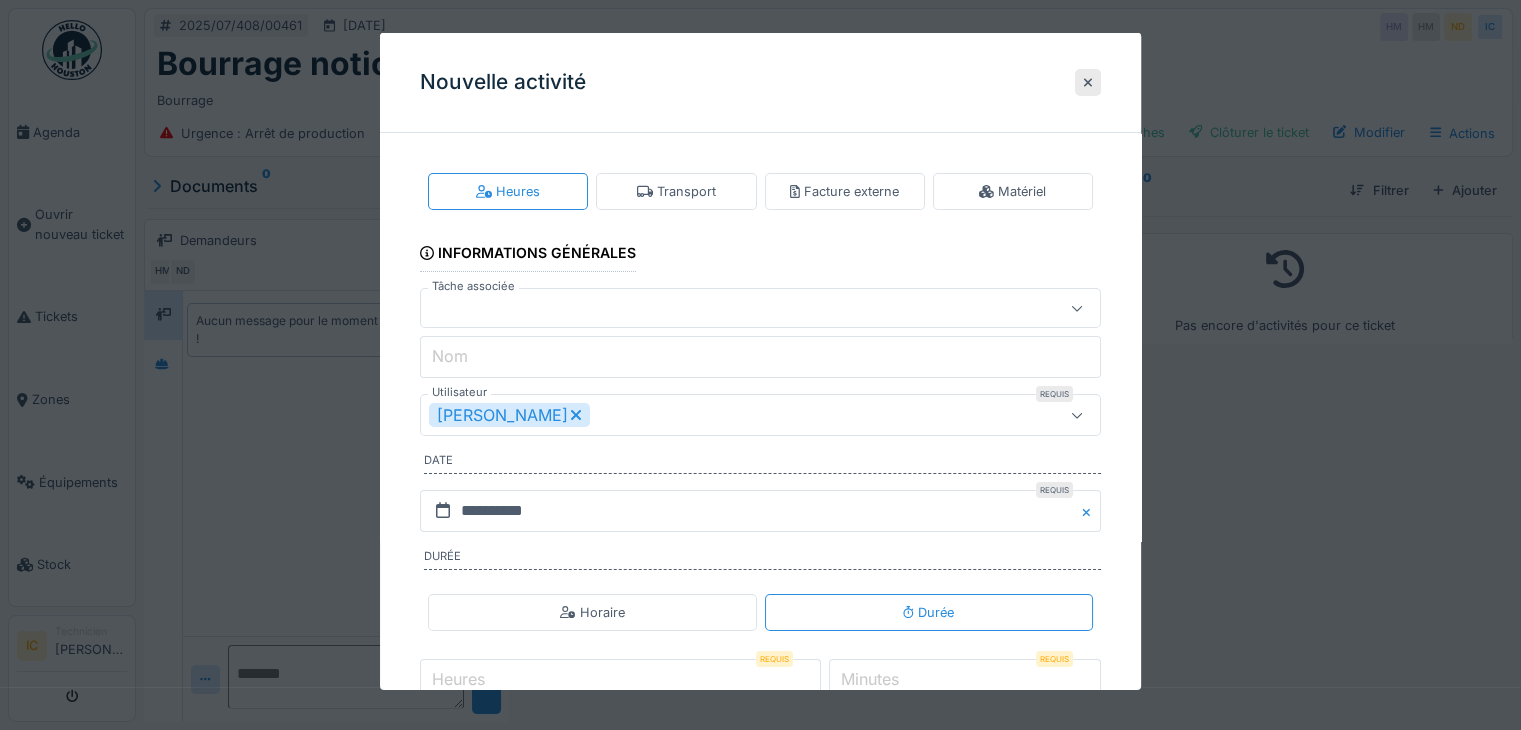 scroll, scrollTop: 100, scrollLeft: 0, axis: vertical 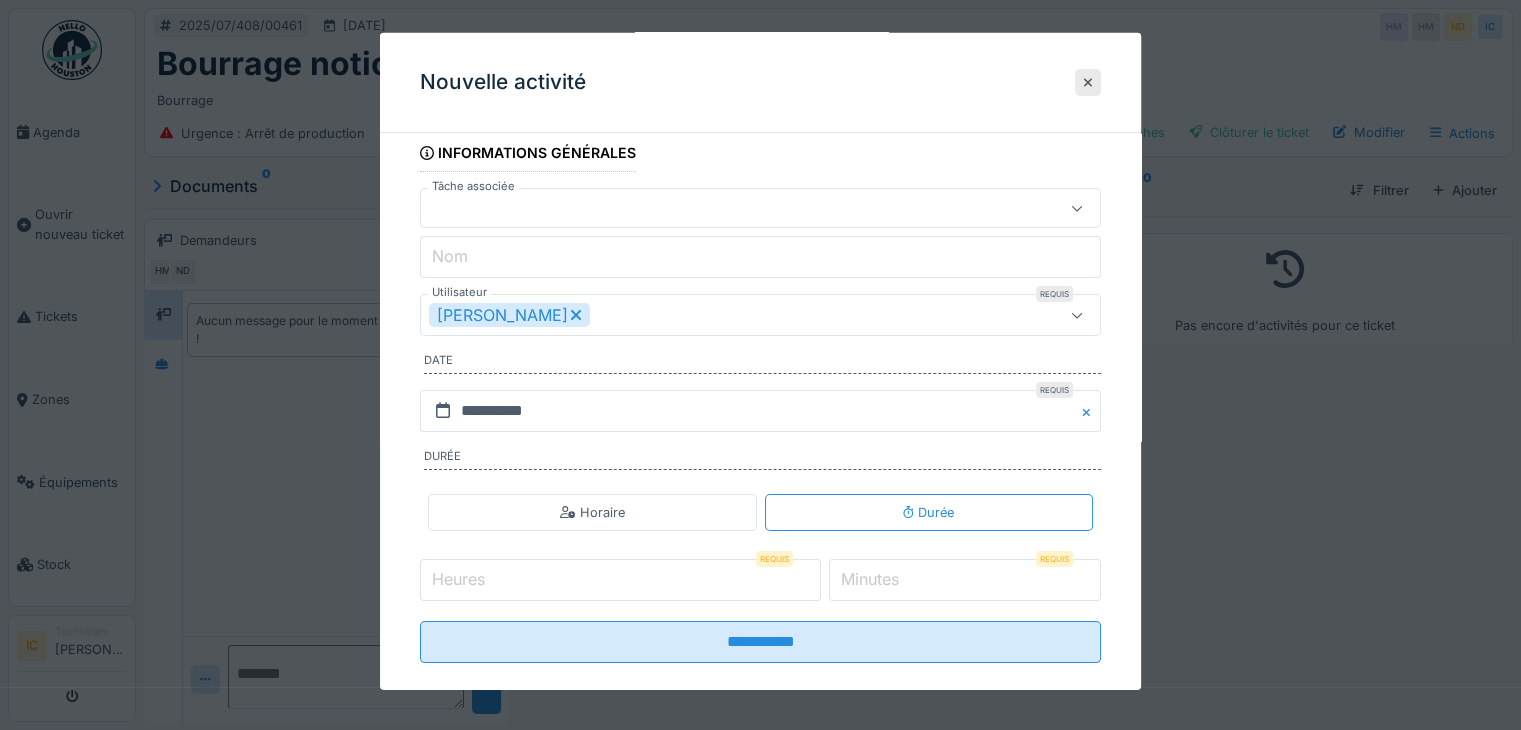 click on "Heures" at bounding box center (620, 580) 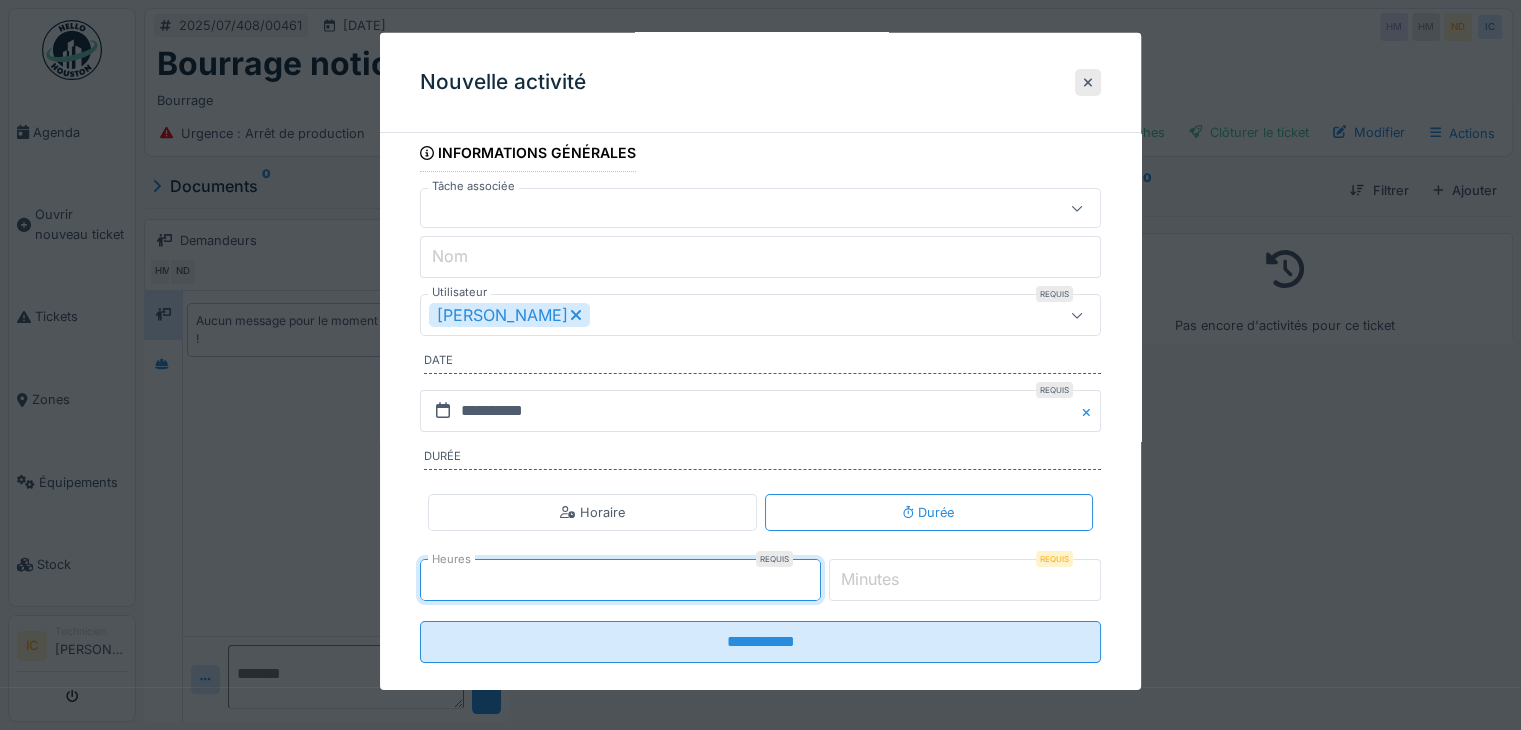 type on "*" 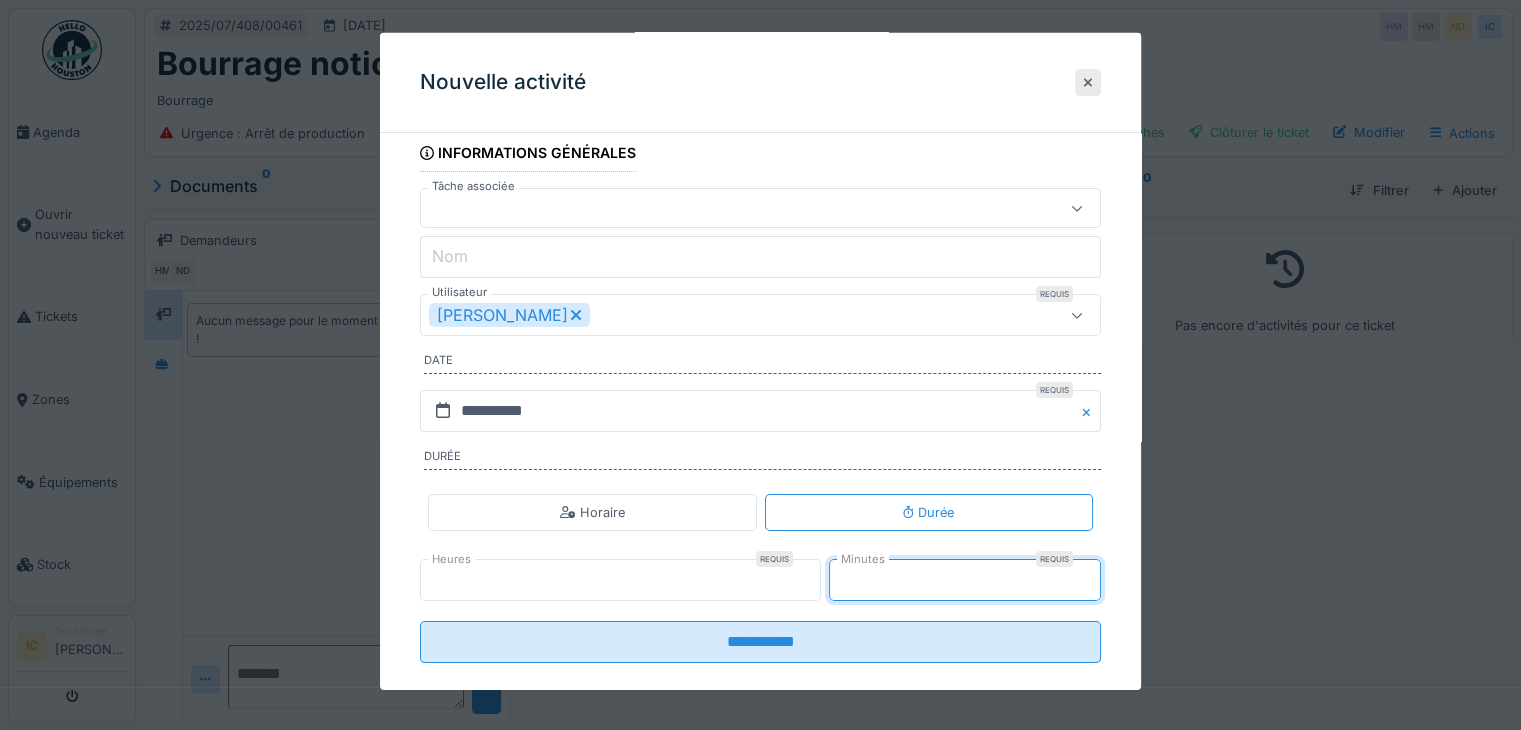type on "*" 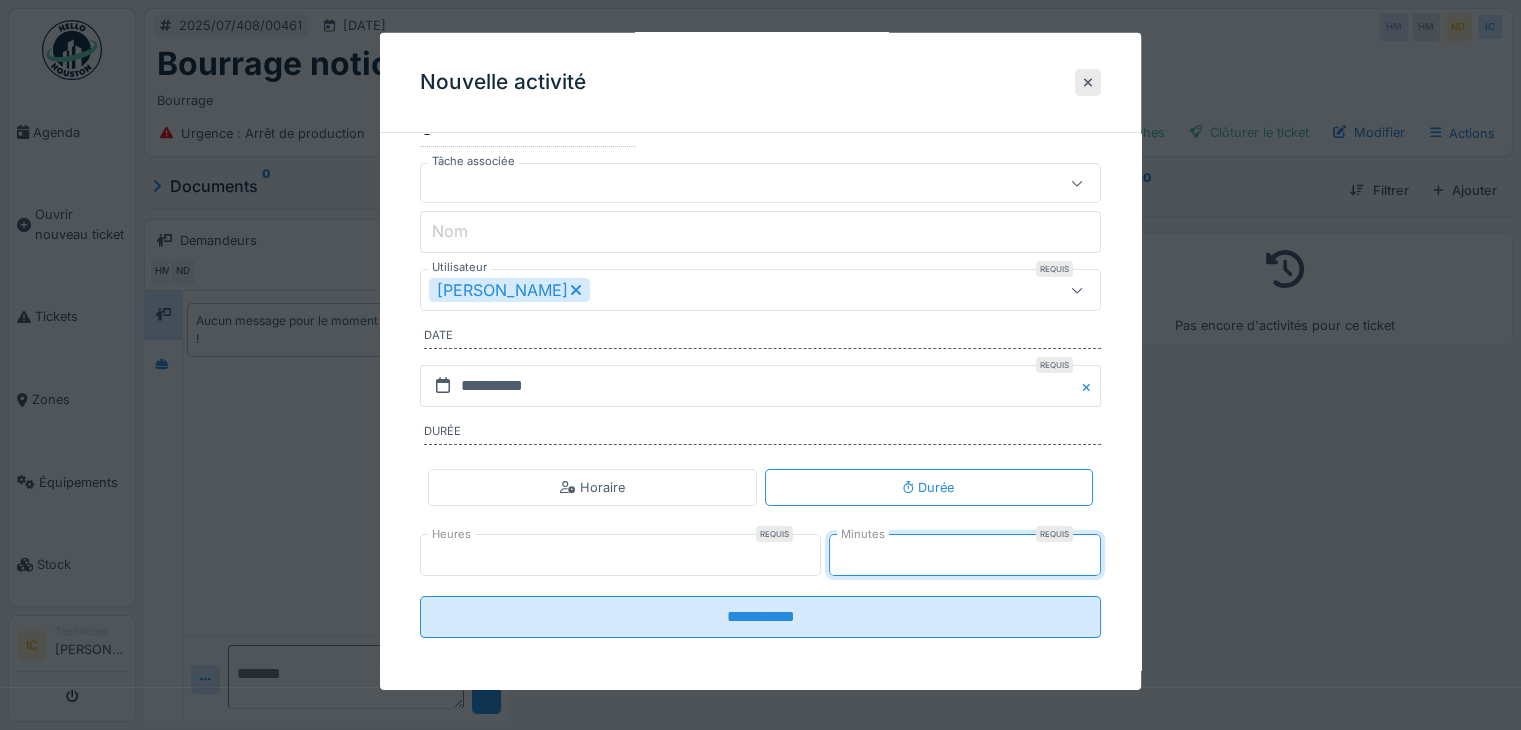 type on "**" 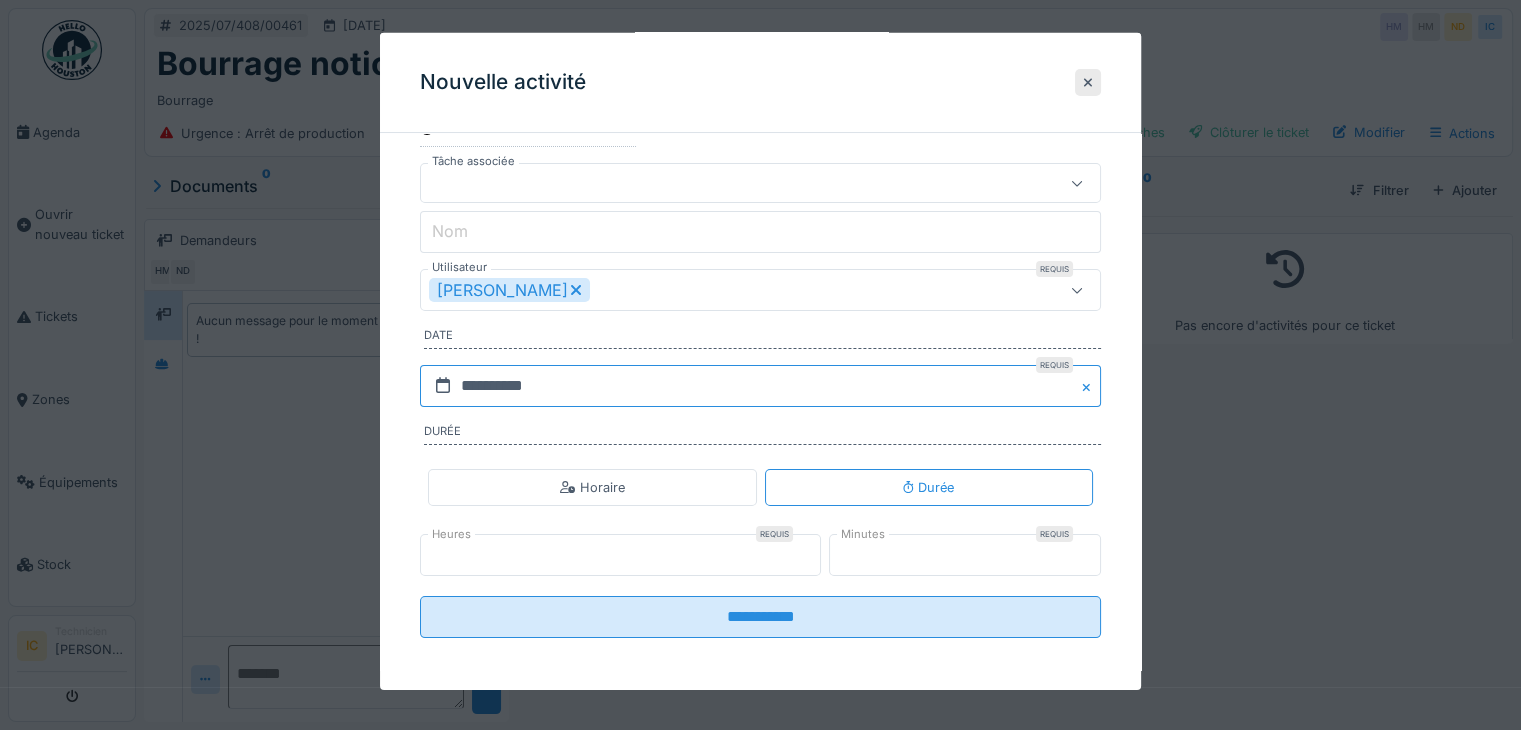 click on "**********" at bounding box center (760, 386) 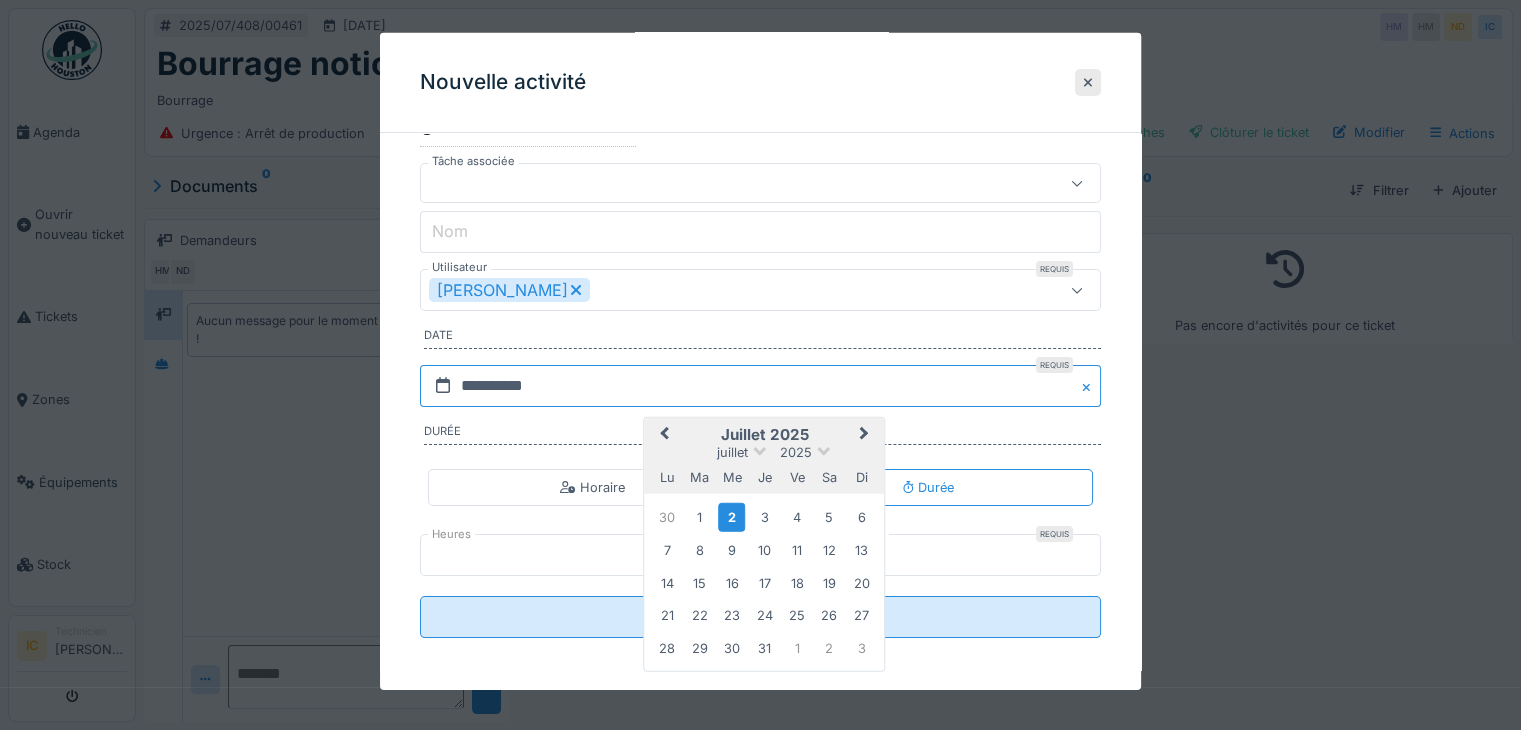 click on "**********" at bounding box center [760, 386] 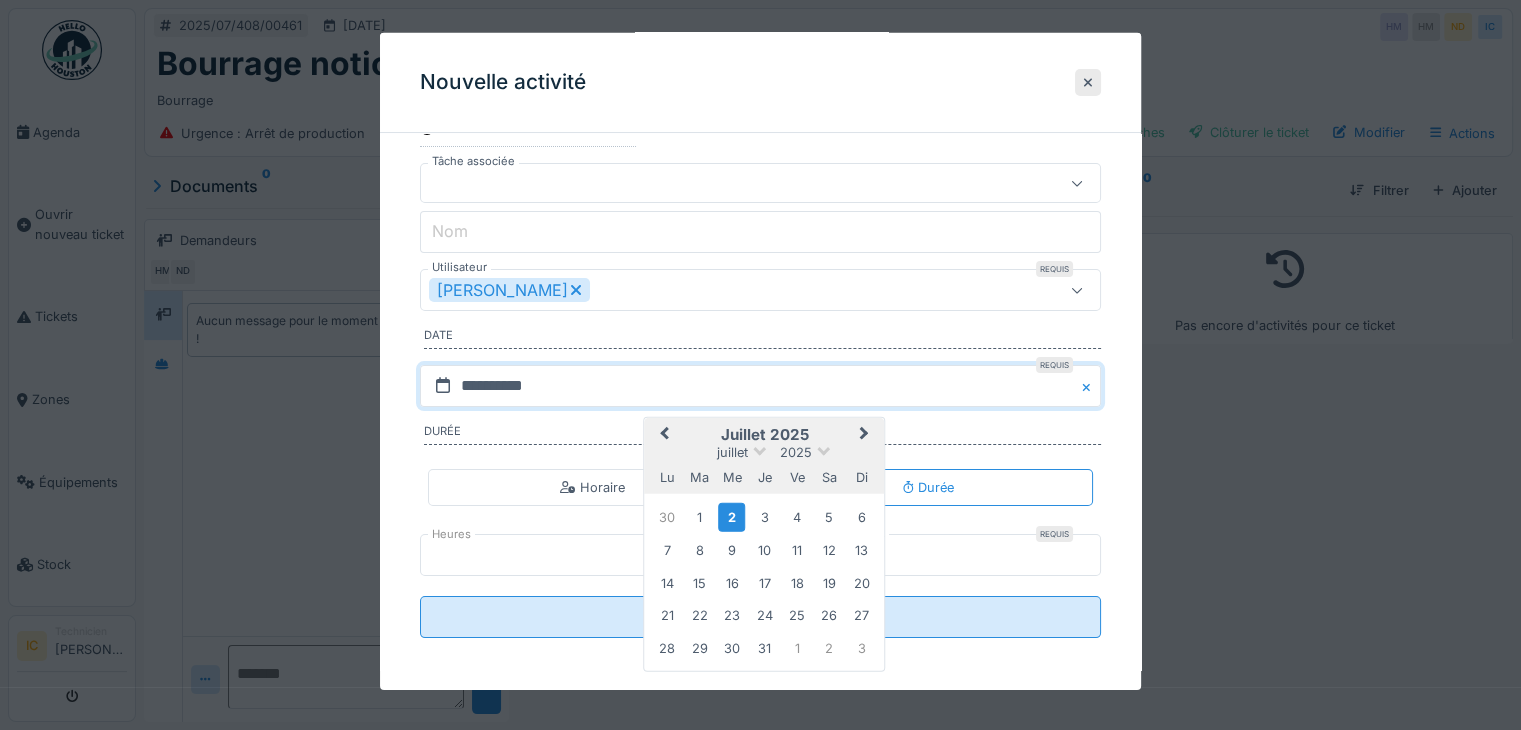 click on "**********" at bounding box center (760, 359) 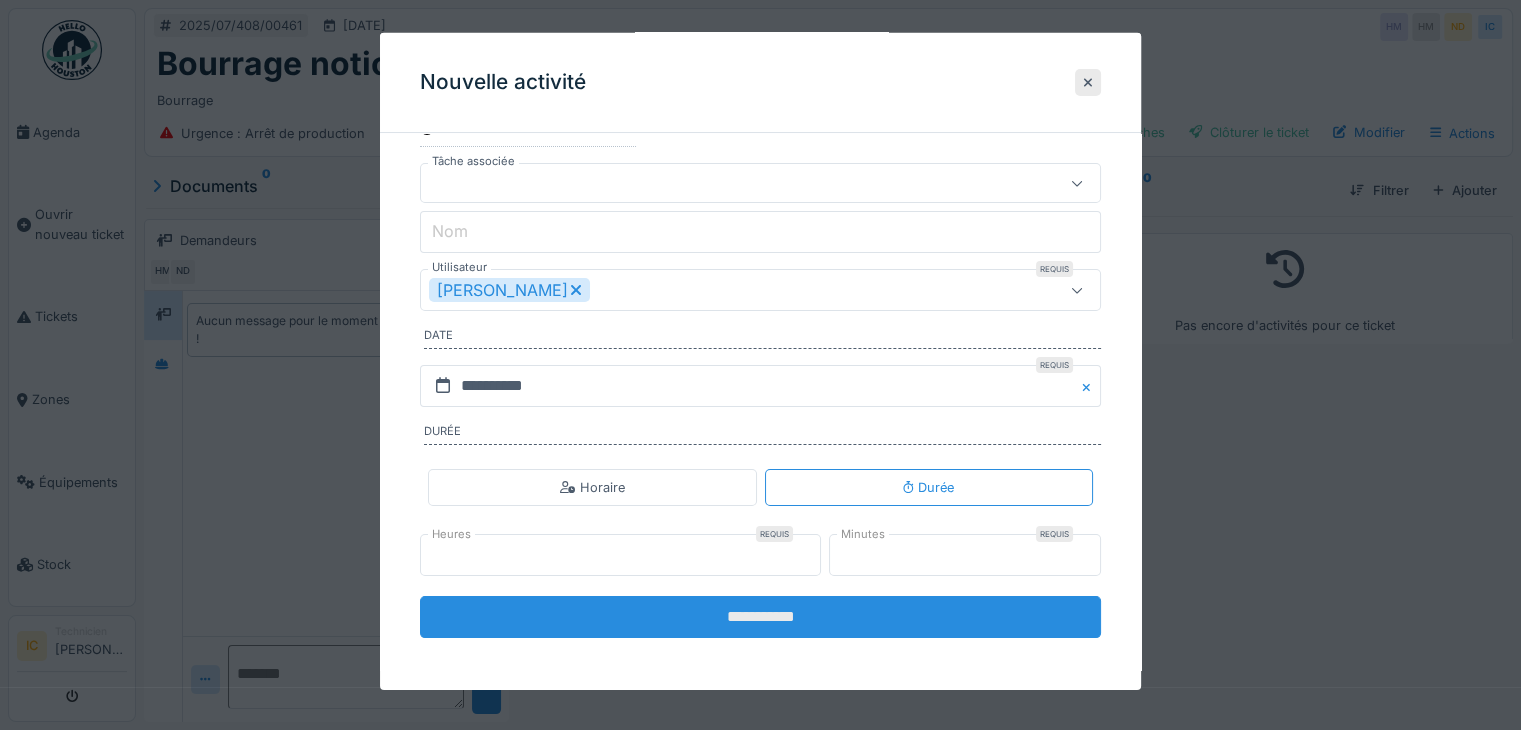click on "**********" at bounding box center (760, 617) 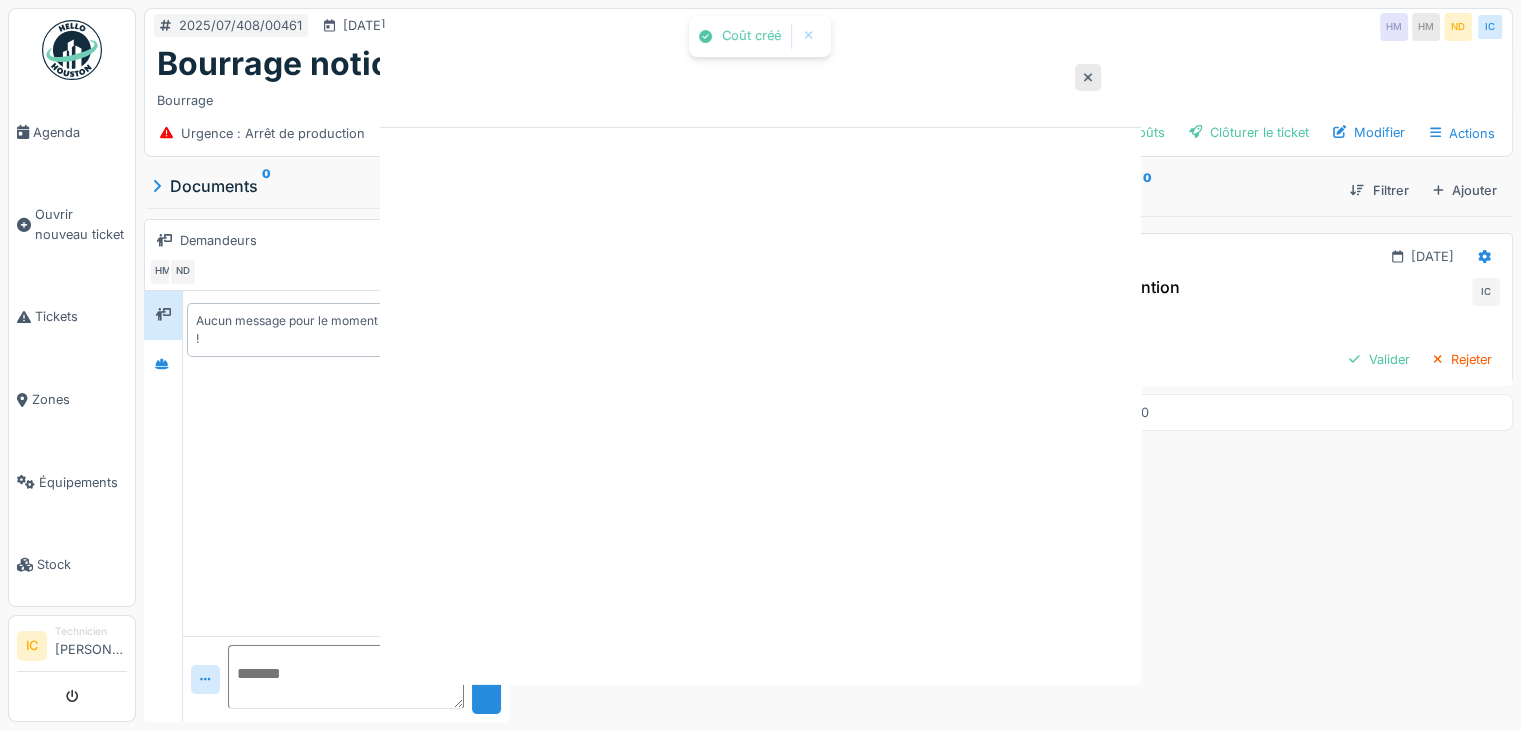 scroll, scrollTop: 0, scrollLeft: 0, axis: both 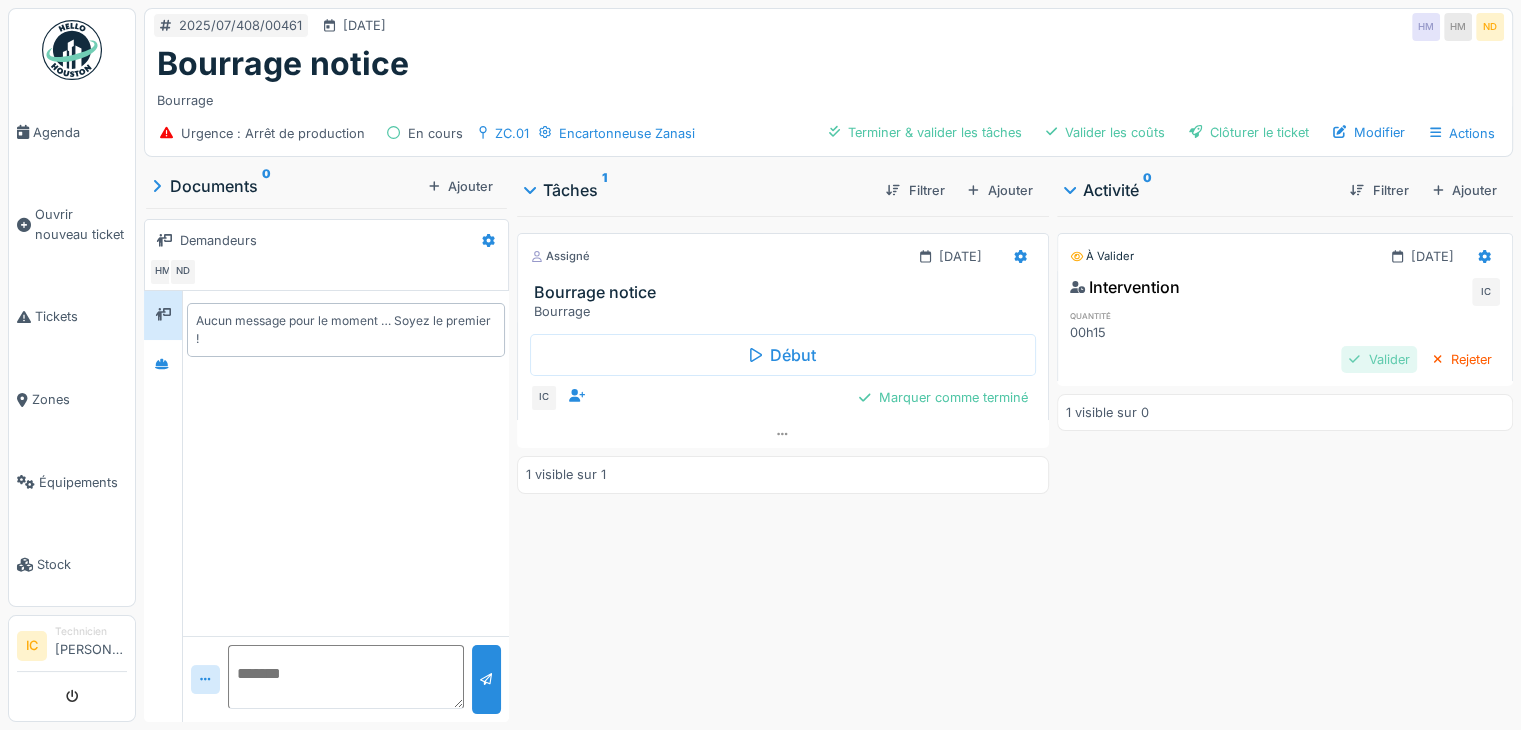 click on "Valider" at bounding box center (1379, 359) 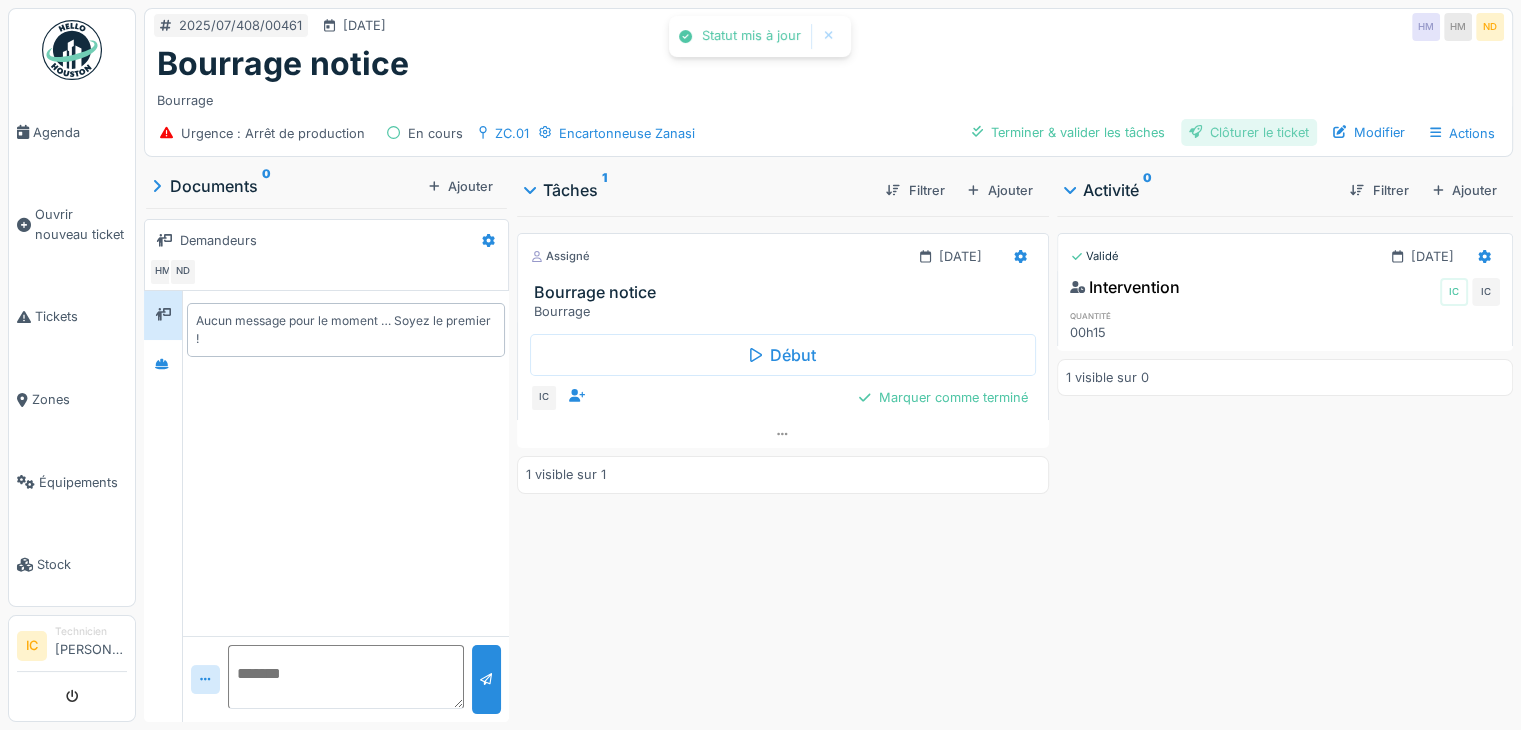 click on "Clôturer le ticket" at bounding box center [1249, 132] 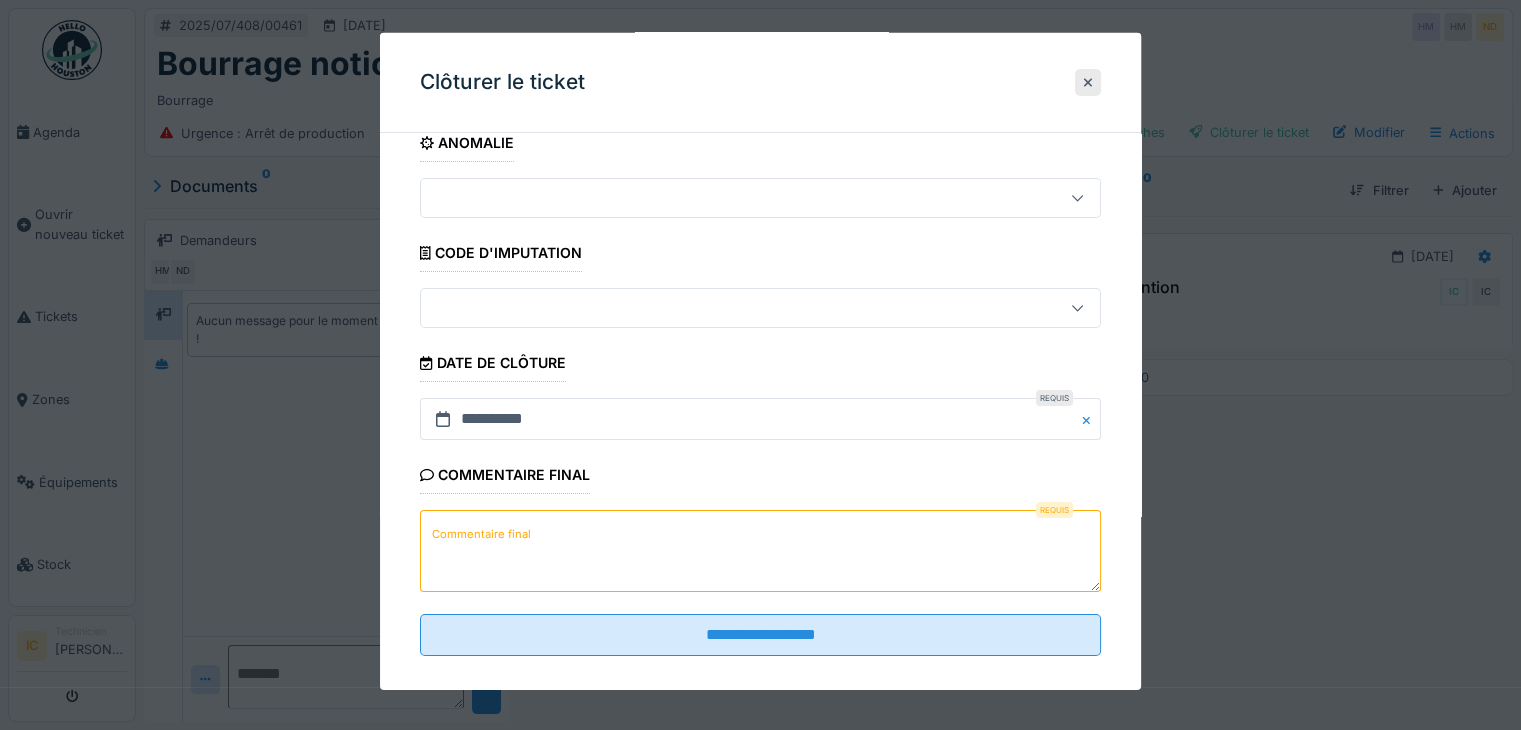 scroll, scrollTop: 44, scrollLeft: 0, axis: vertical 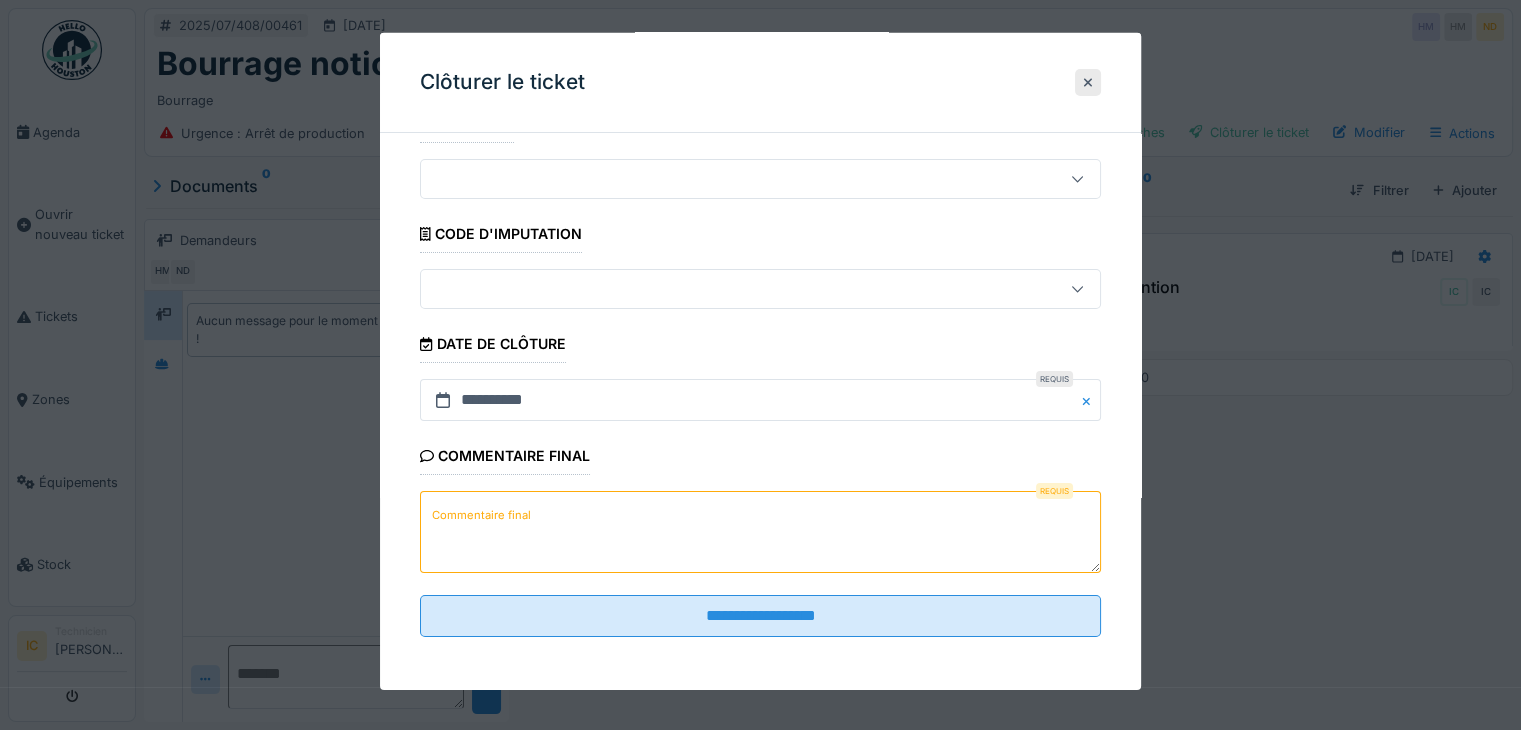 click on "Commentaire final" at bounding box center [481, 514] 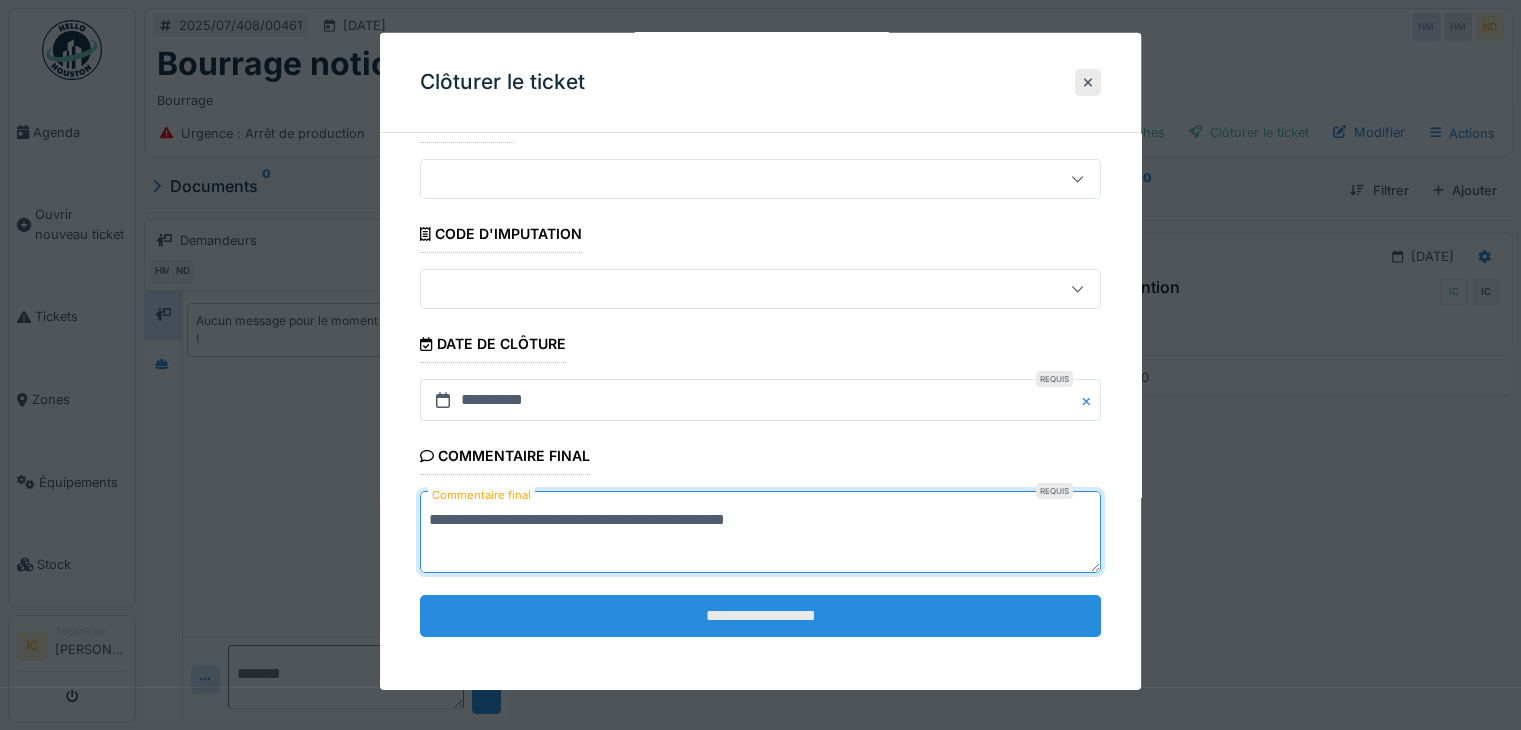 type on "**********" 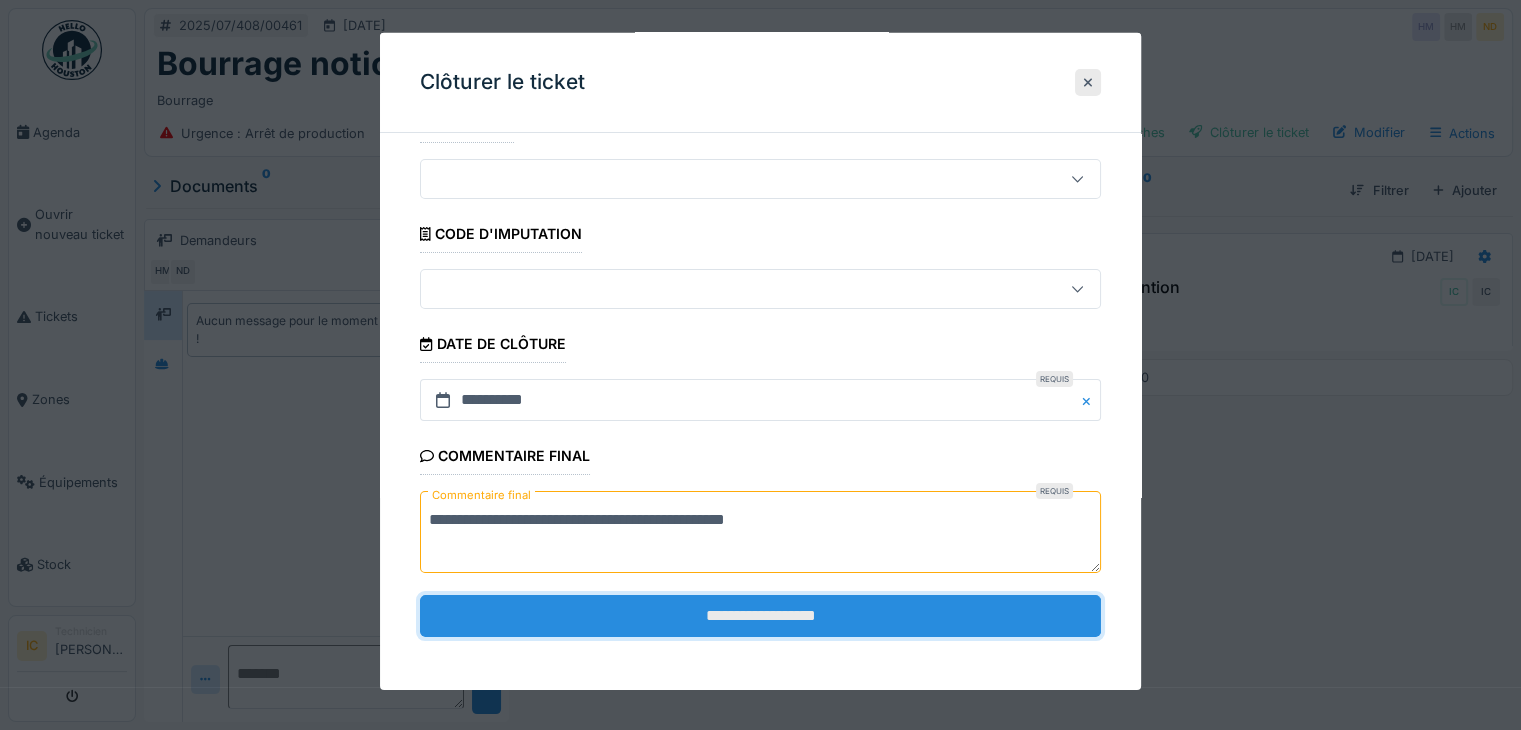 click on "**********" at bounding box center (760, 615) 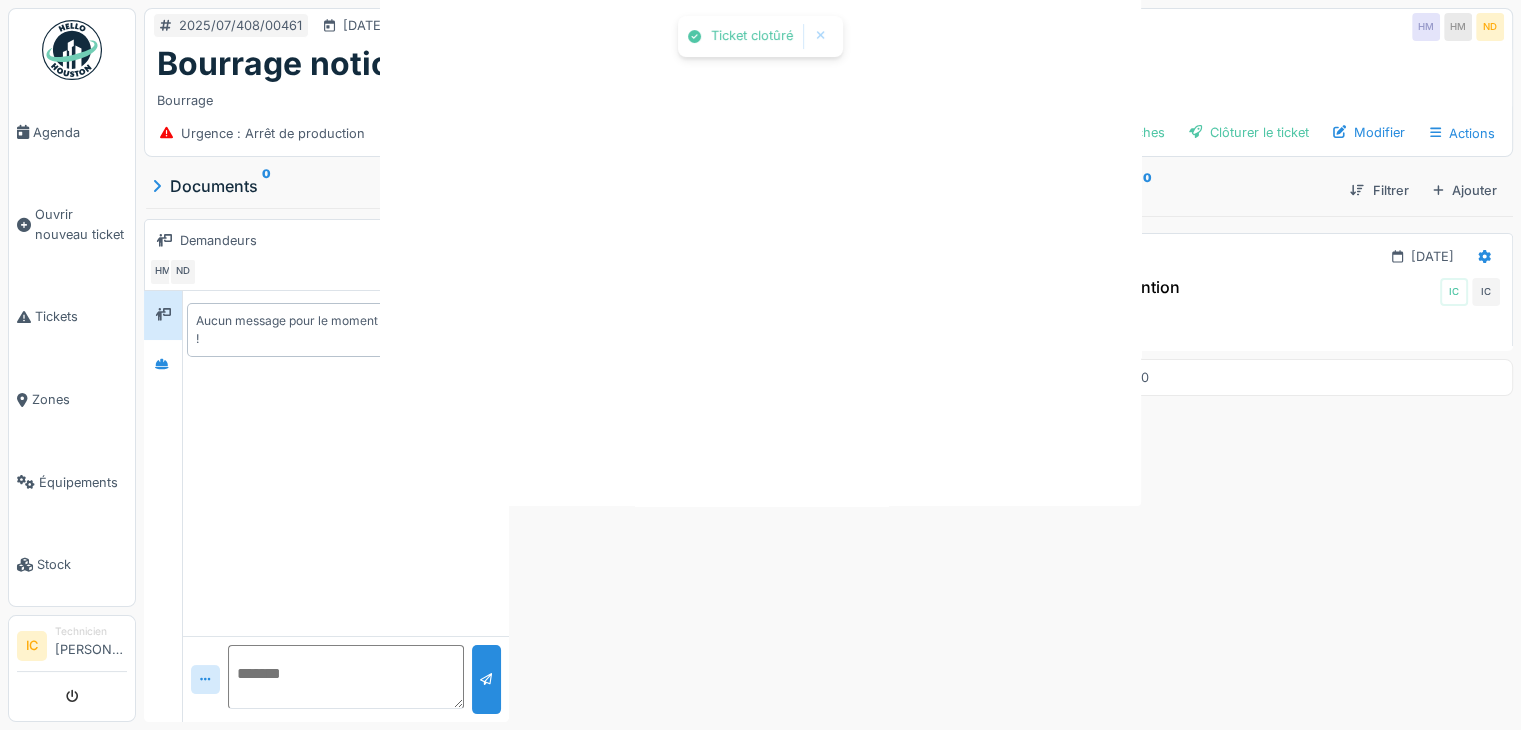 scroll, scrollTop: 0, scrollLeft: 0, axis: both 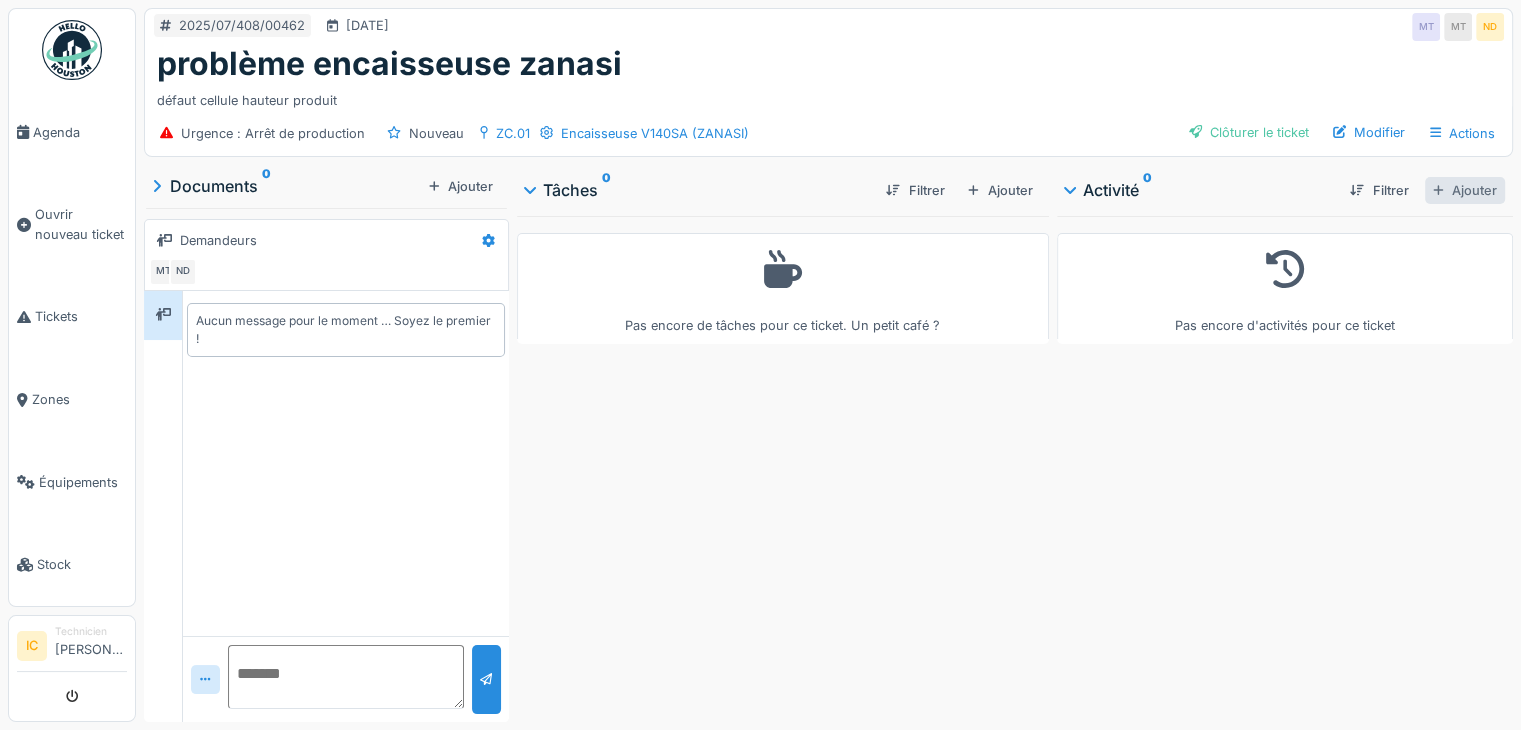click on "Ajouter" at bounding box center [1465, 190] 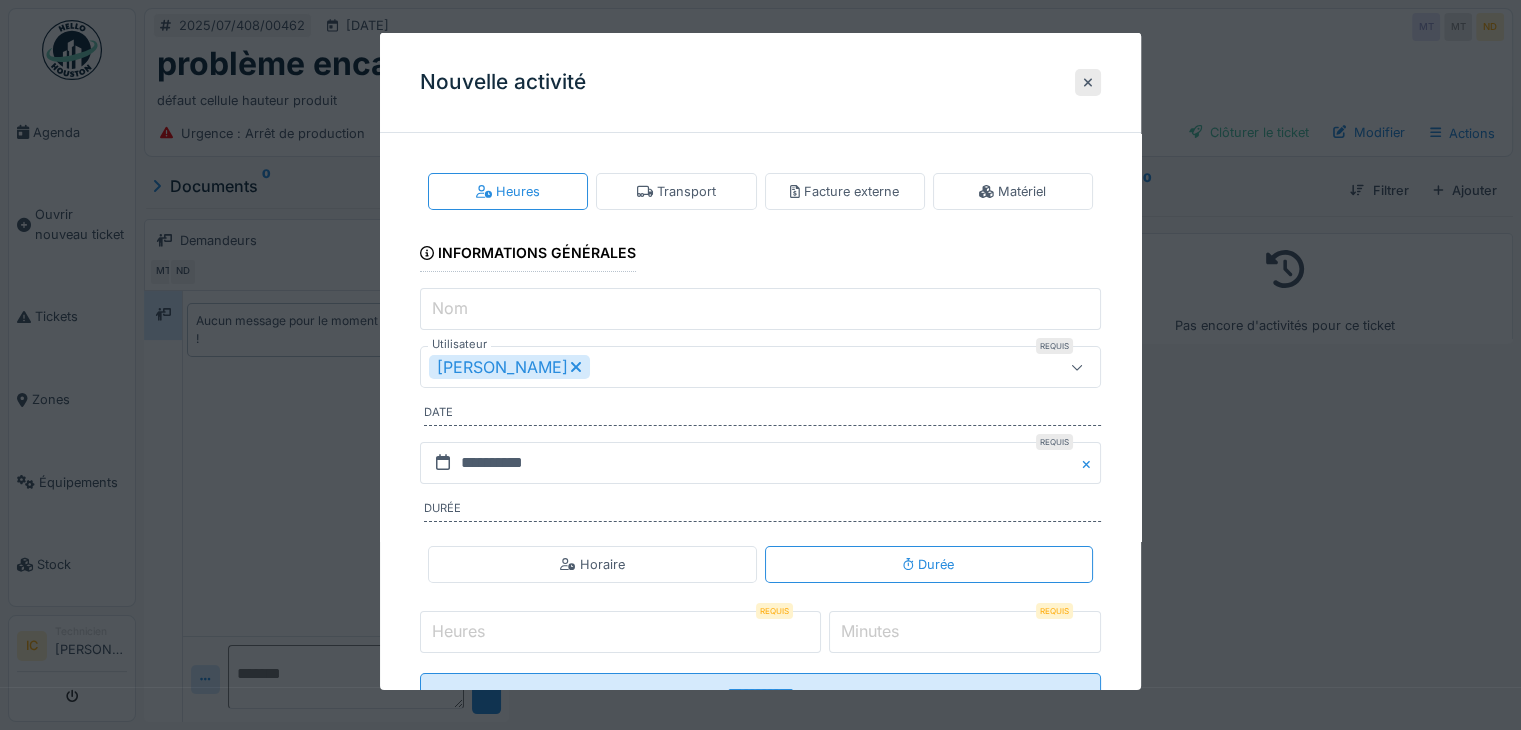 scroll, scrollTop: 77, scrollLeft: 0, axis: vertical 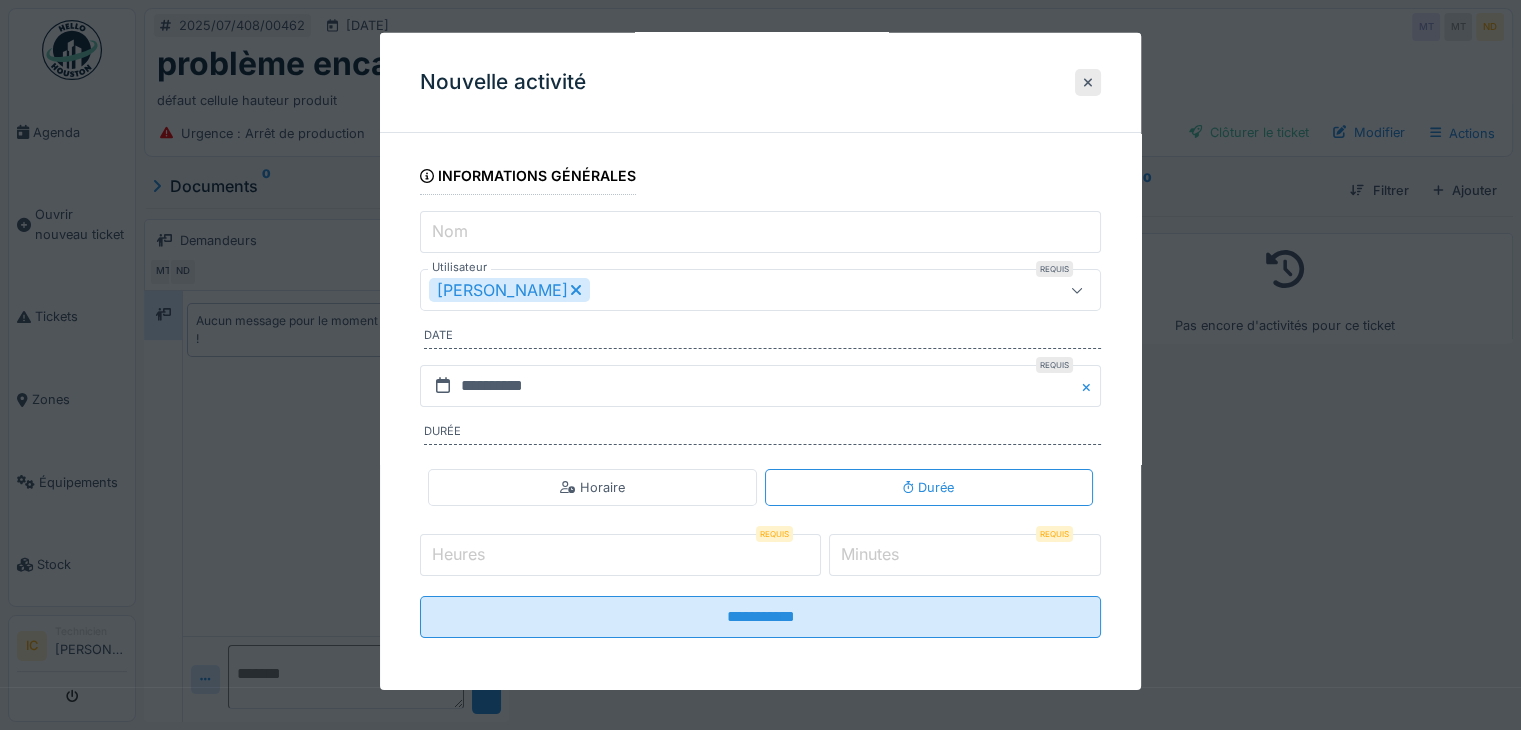 click on "Heures" at bounding box center [620, 555] 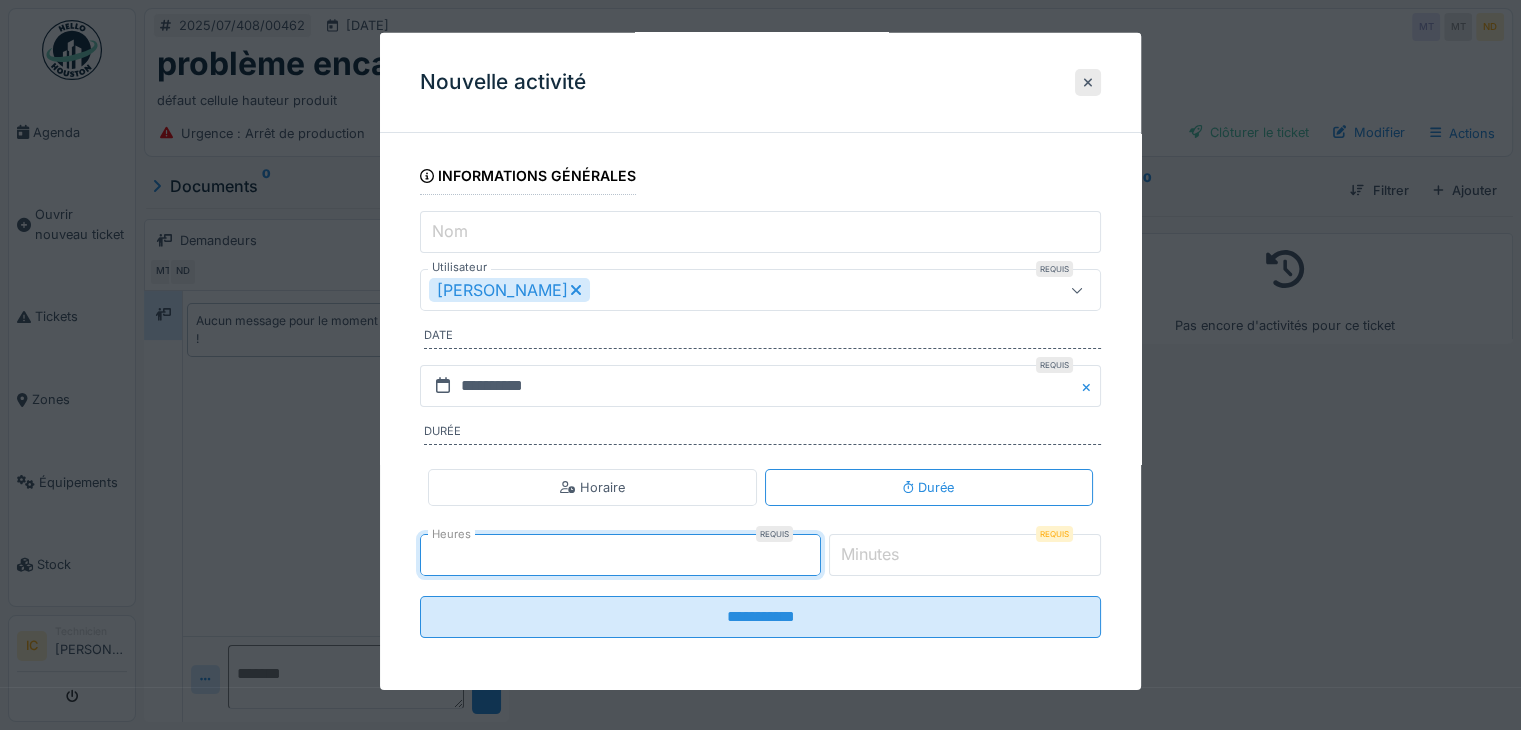 type on "*" 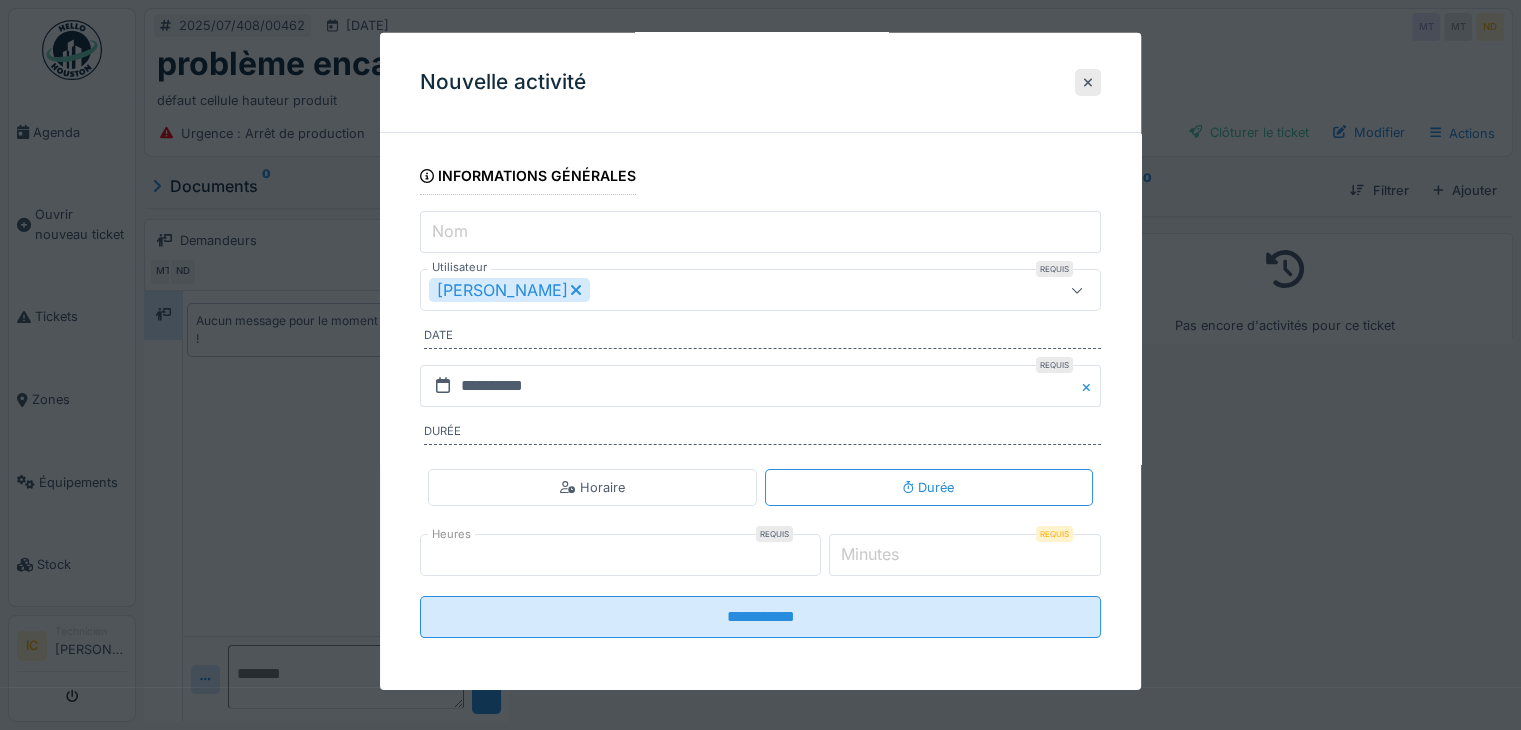 click on "Minutes" at bounding box center (870, 554) 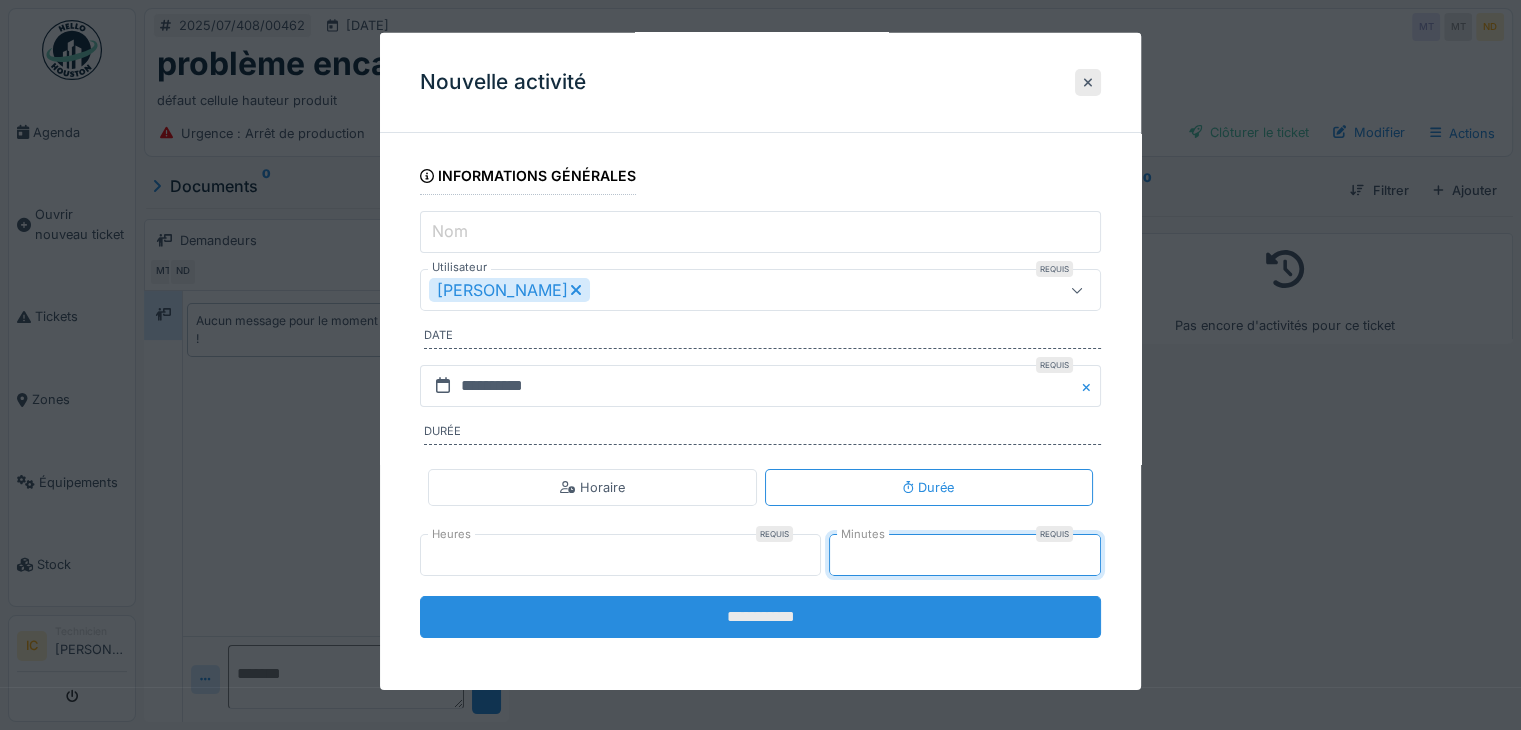 type on "**" 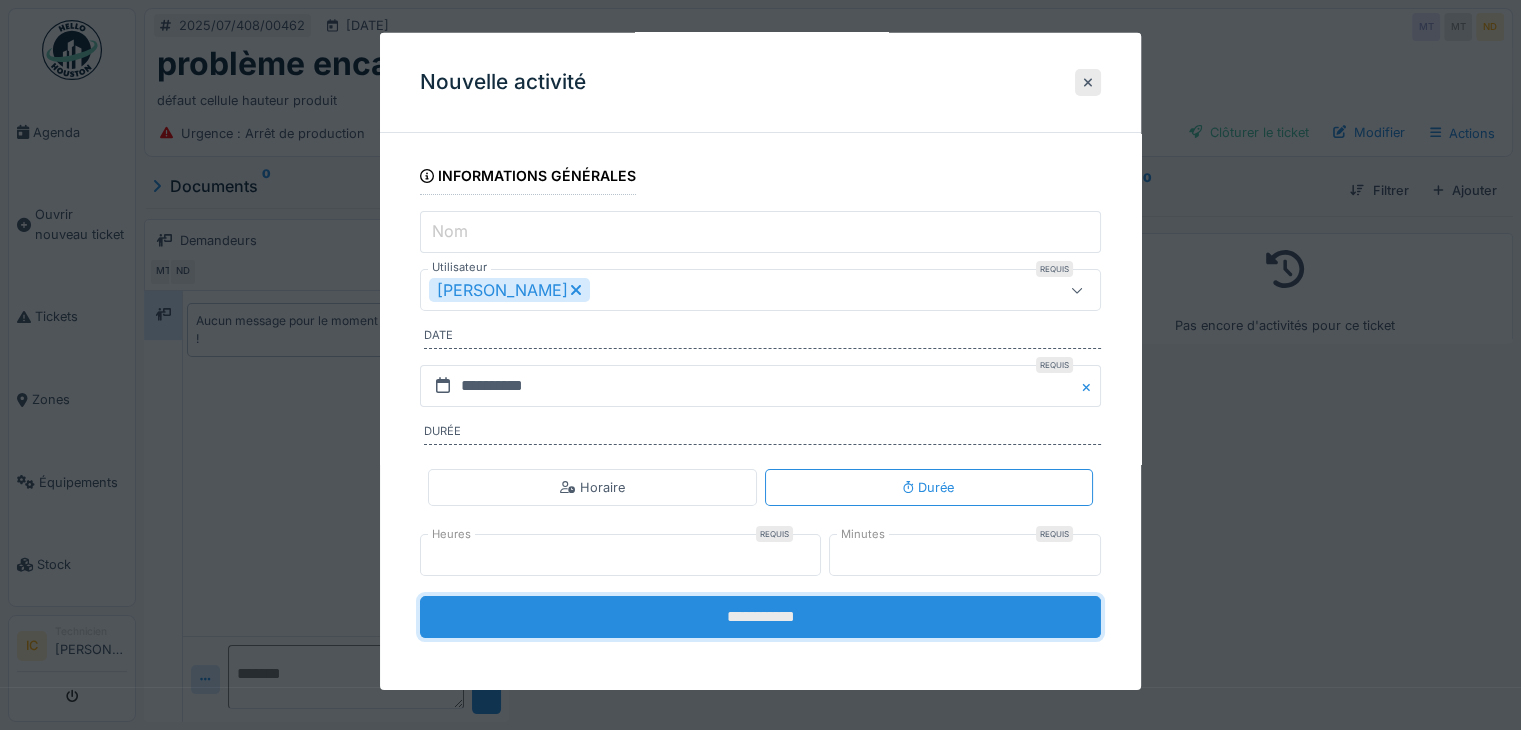 click on "**********" at bounding box center (760, 617) 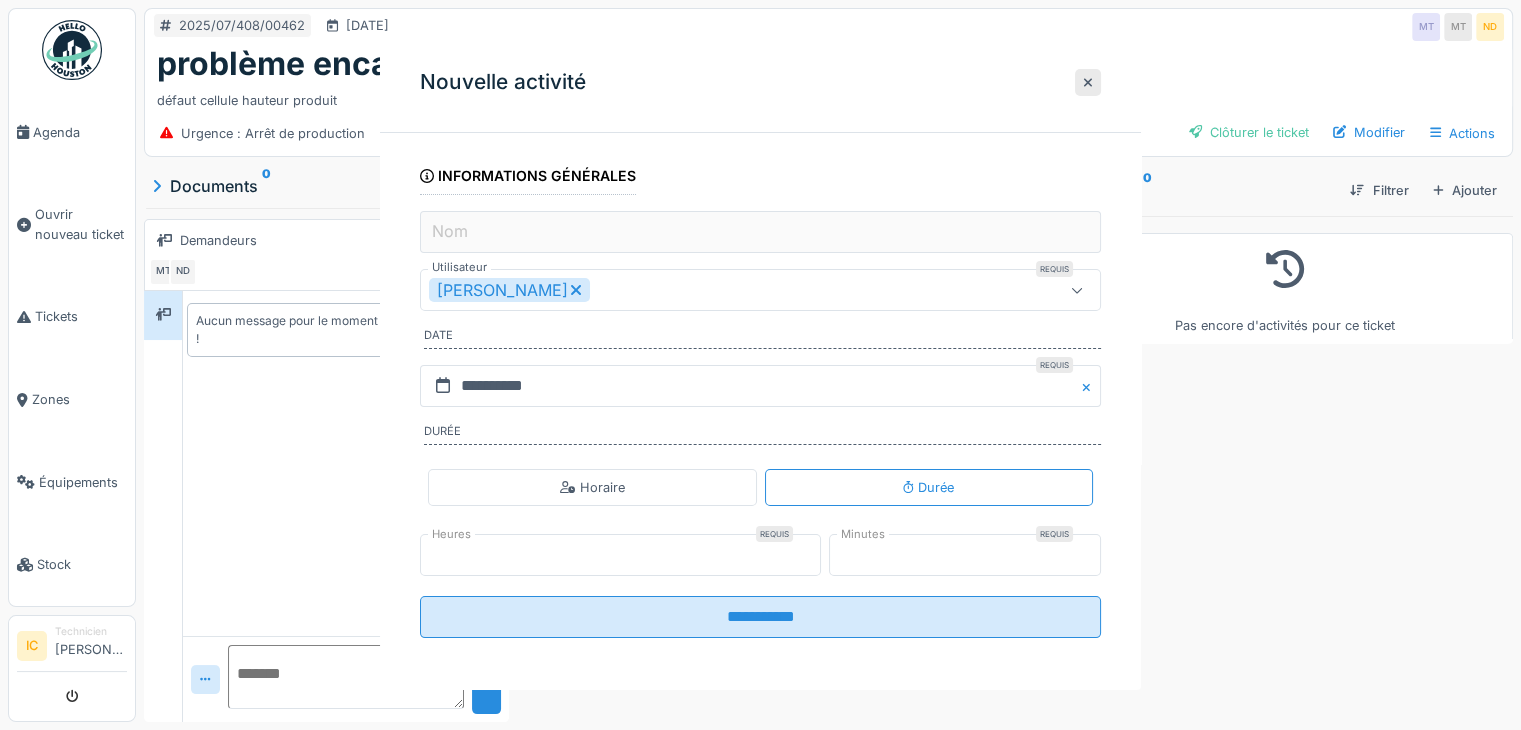 scroll, scrollTop: 0, scrollLeft: 0, axis: both 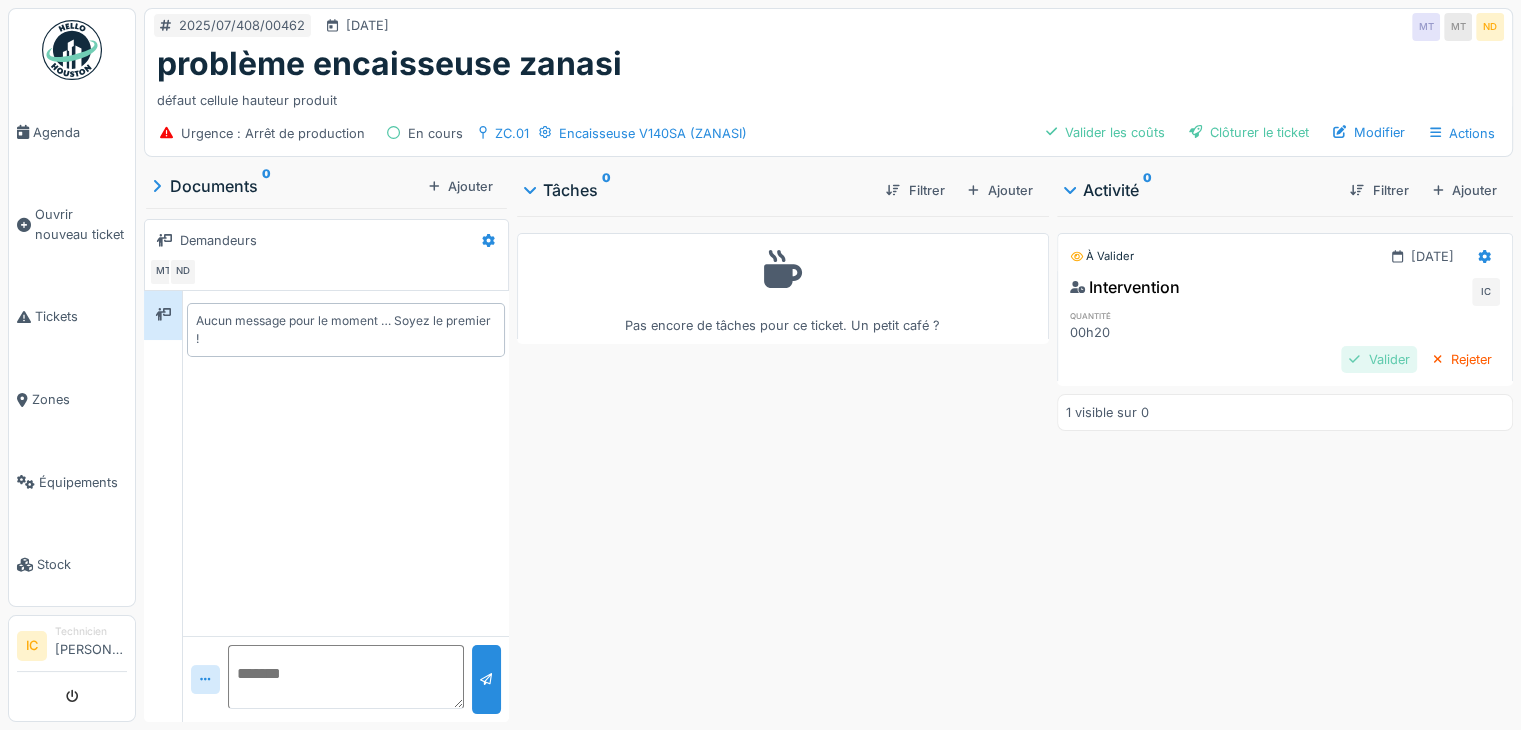 click on "Valider" at bounding box center [1379, 359] 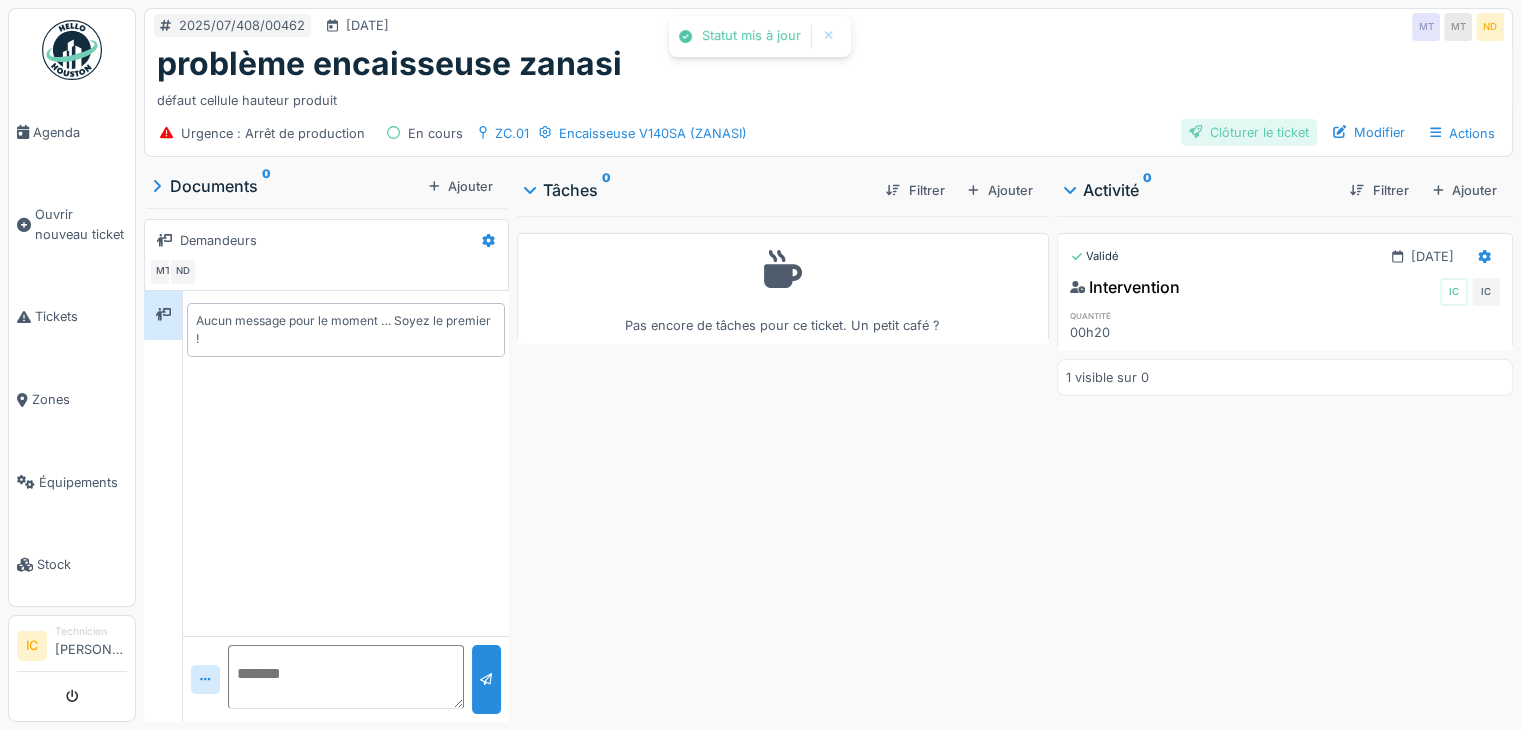 click on "Clôturer le ticket" at bounding box center [1249, 132] 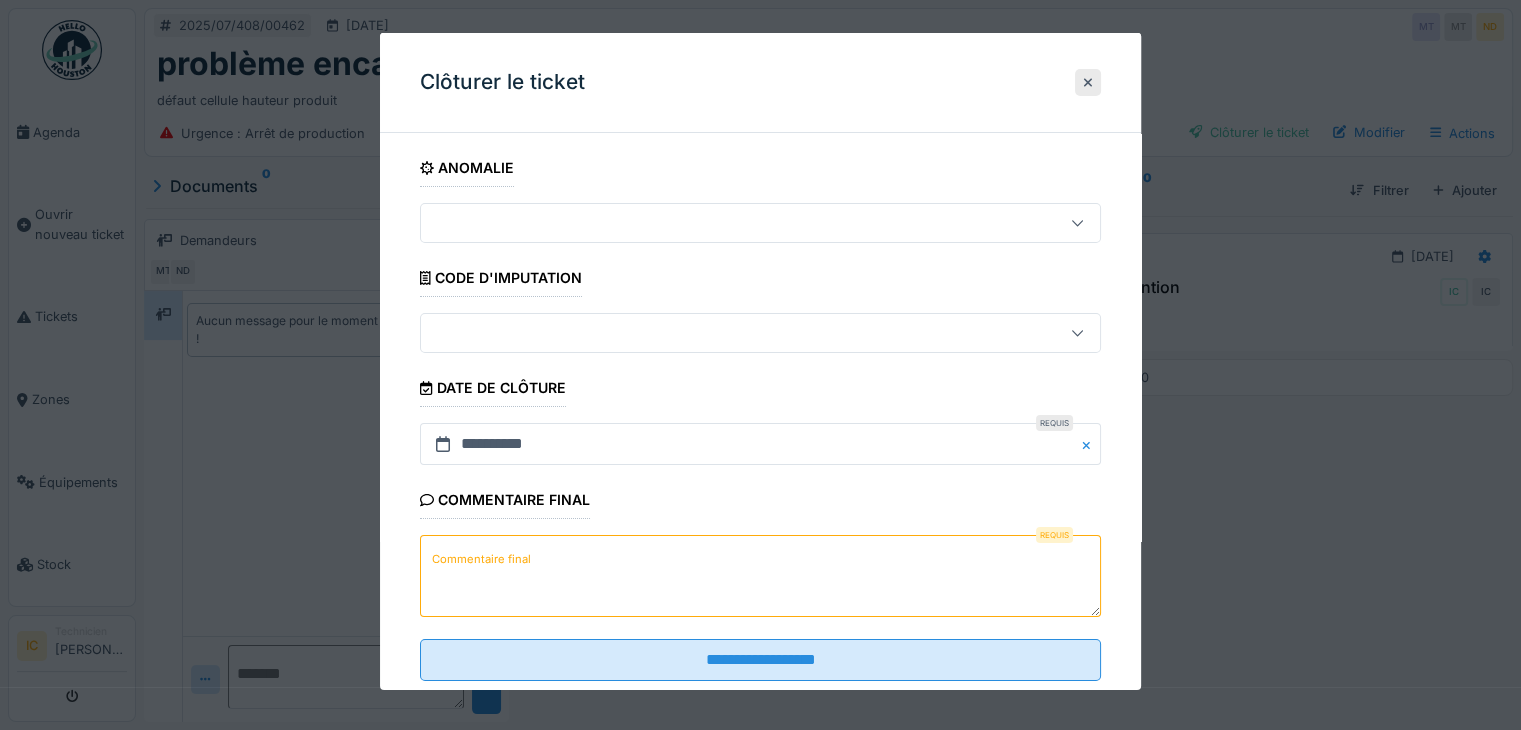 click on "Commentaire final" at bounding box center (481, 558) 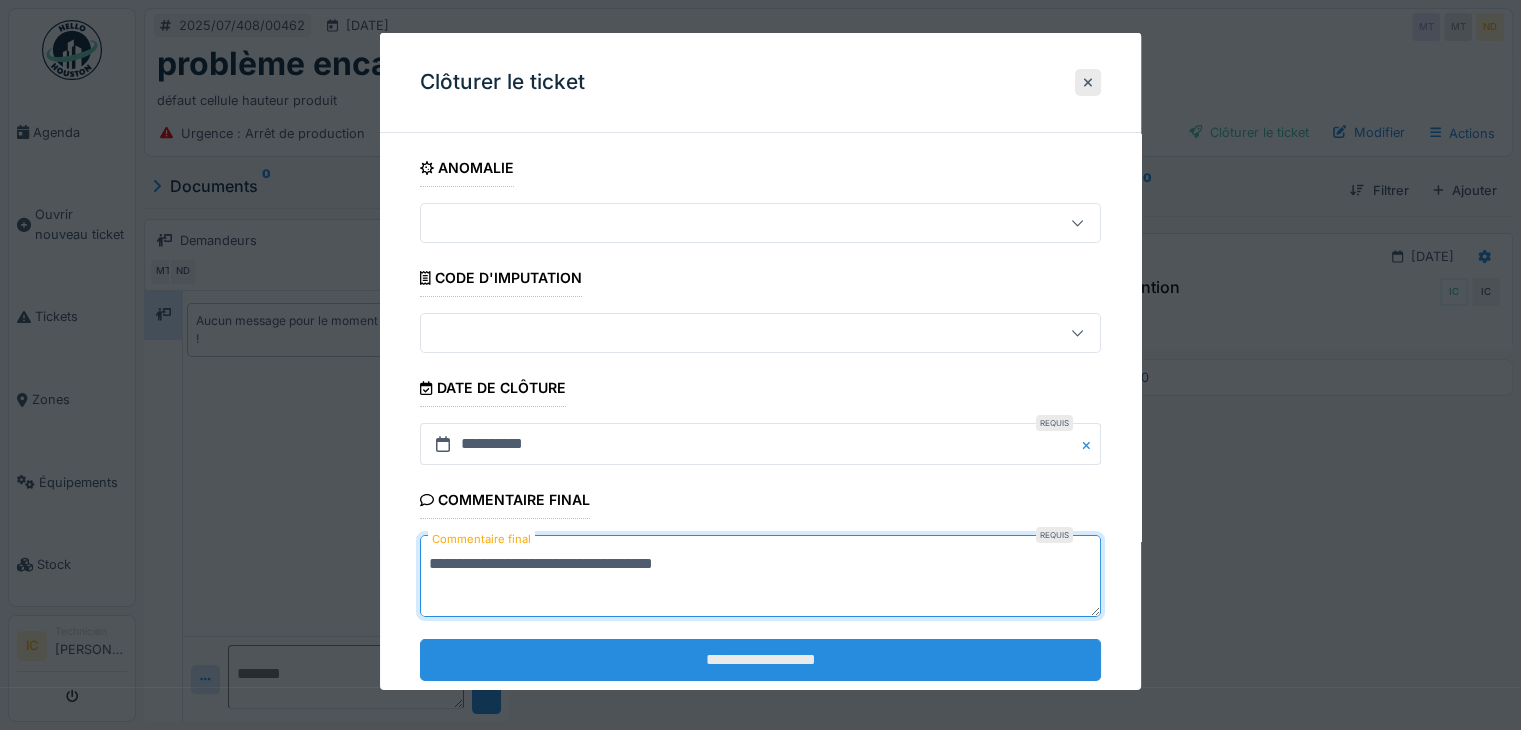 type on "**********" 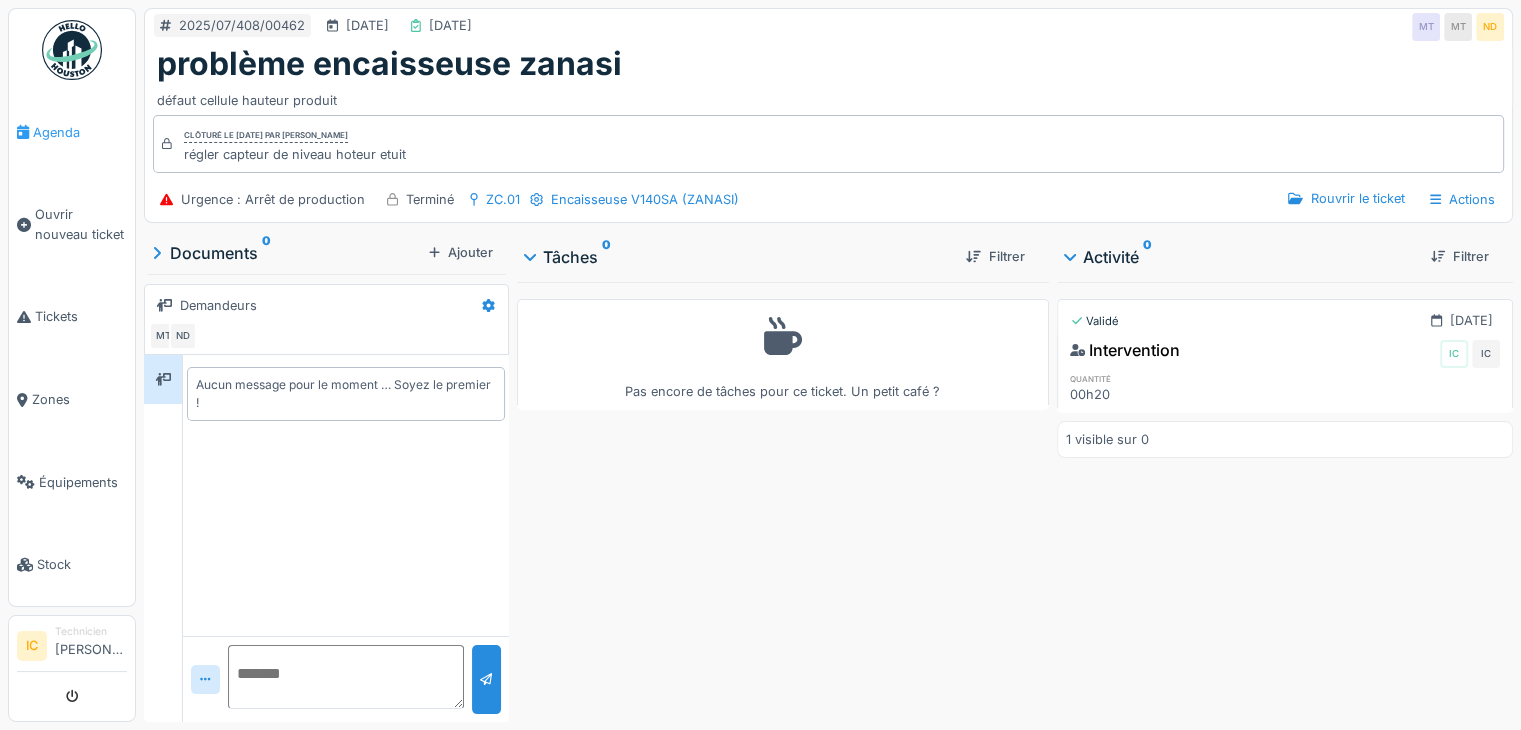 click on "Agenda" at bounding box center [80, 132] 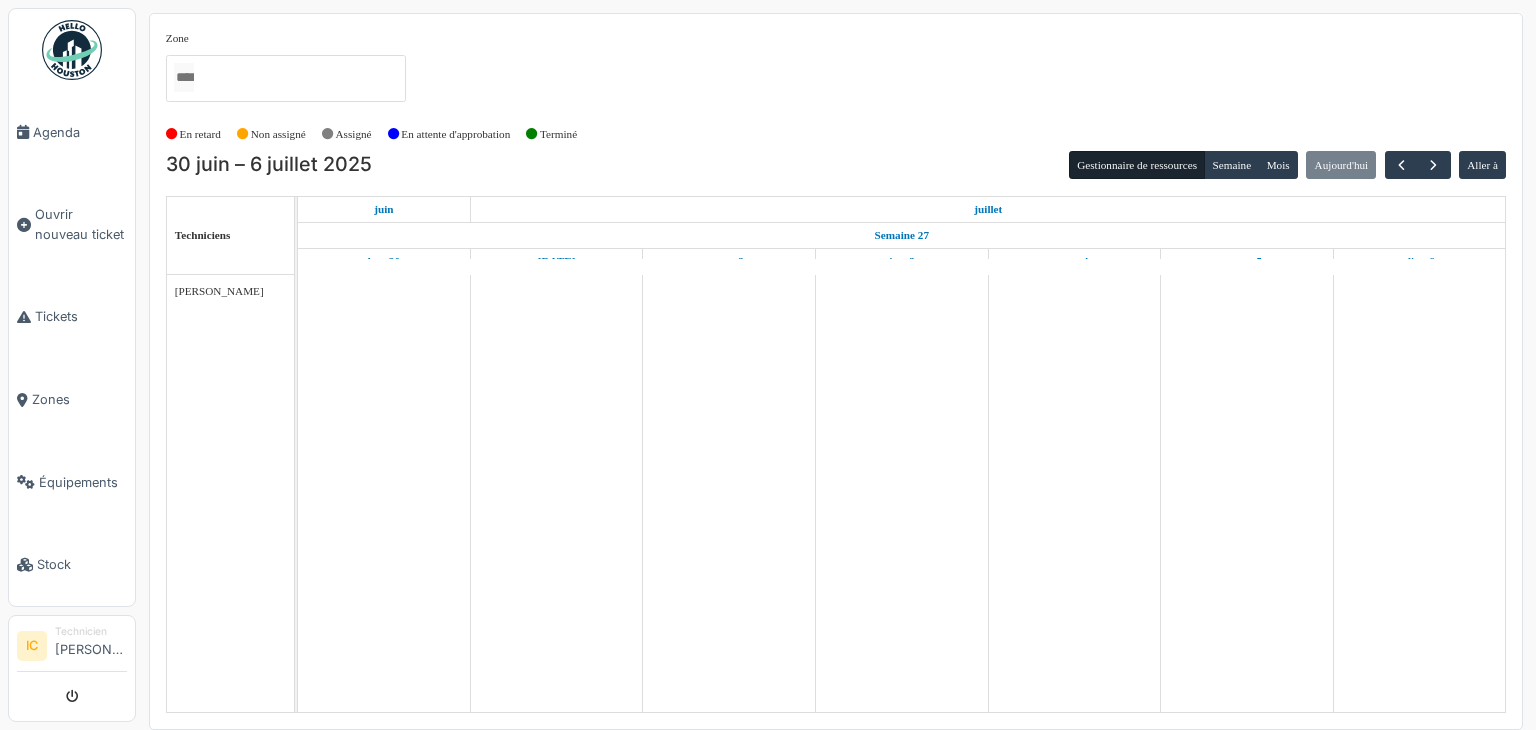 scroll, scrollTop: 0, scrollLeft: 0, axis: both 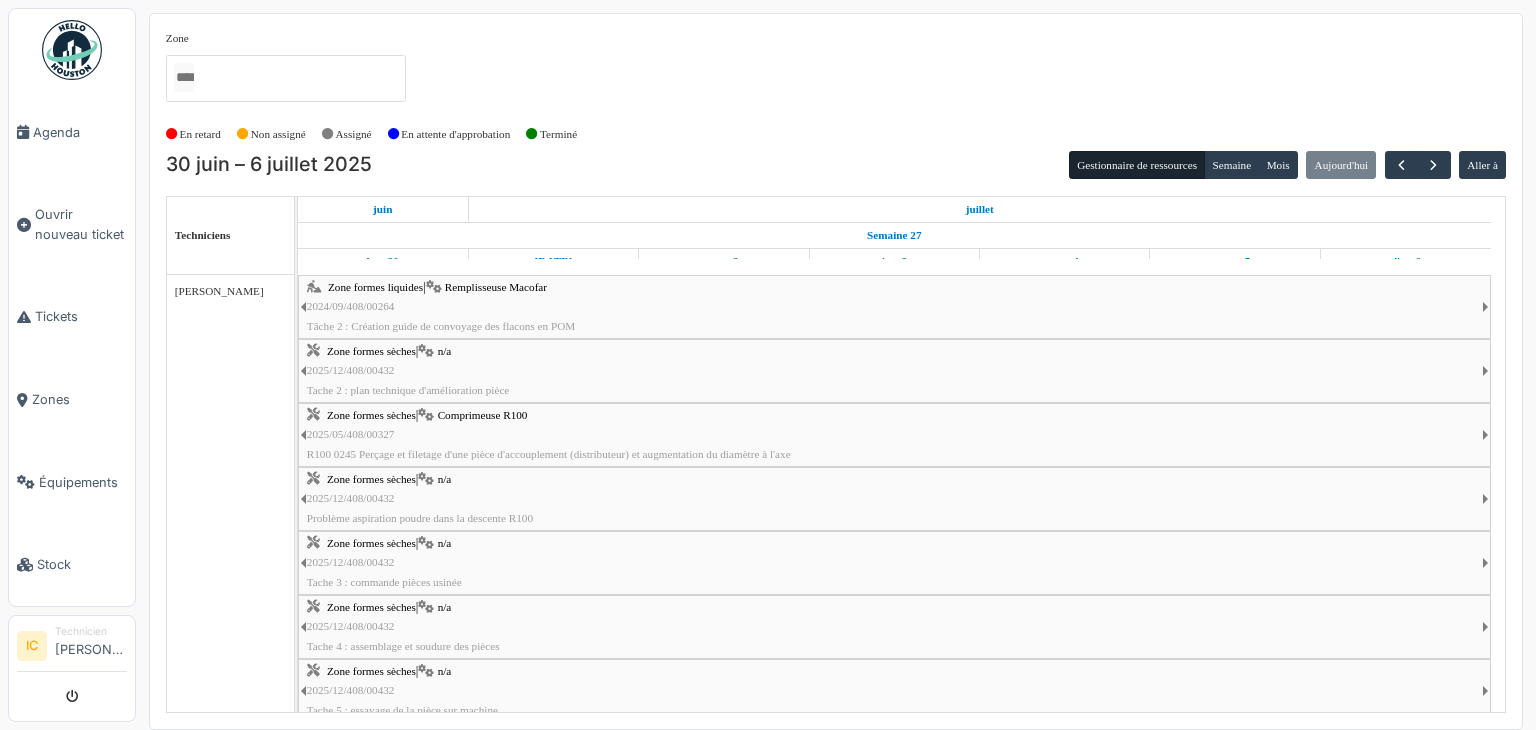 click on "Zone formes liquides
|     Remplisseuse Macofar
2024/09/408/00264
Tâche 2 : Création guide de convoyage des flacons en POM" at bounding box center [894, 307] 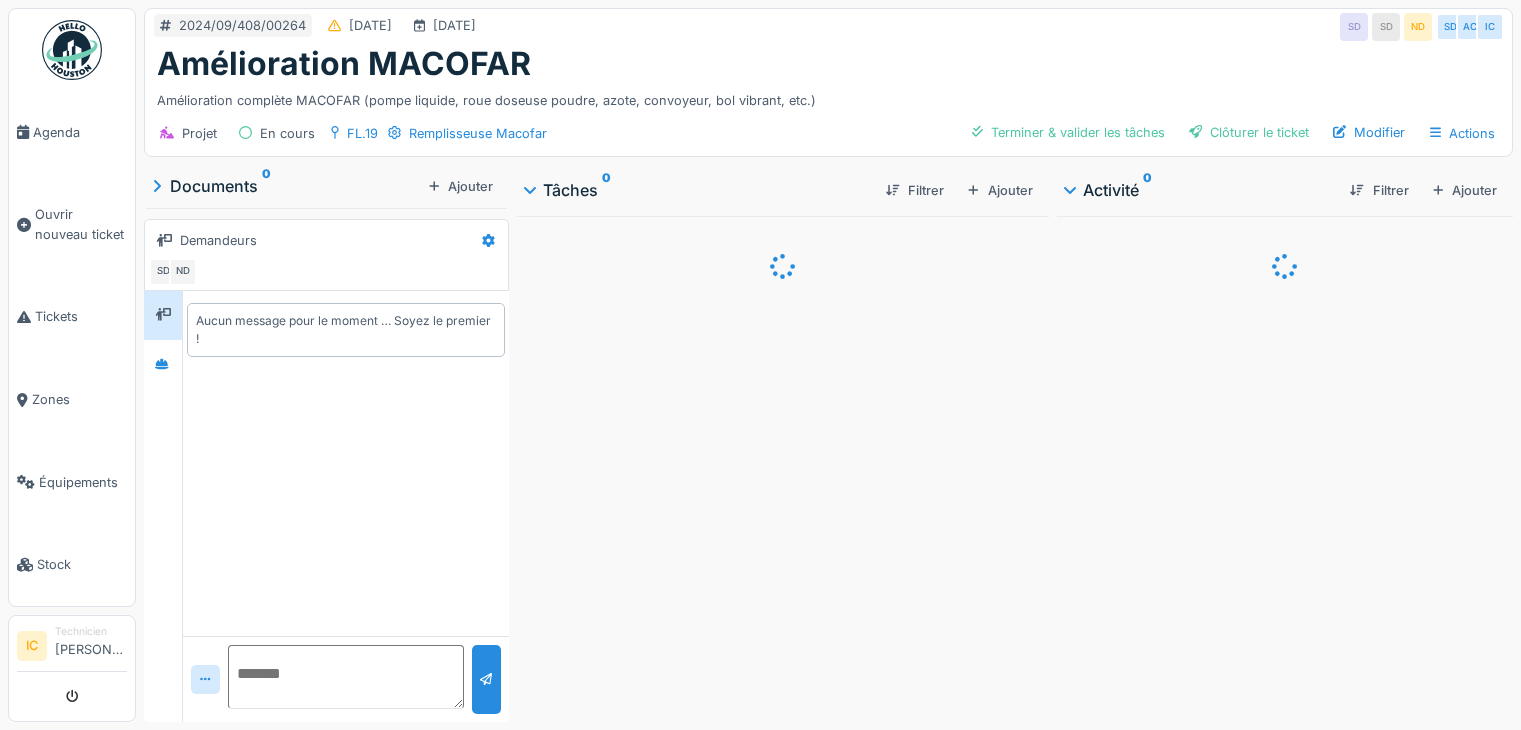 scroll, scrollTop: 0, scrollLeft: 0, axis: both 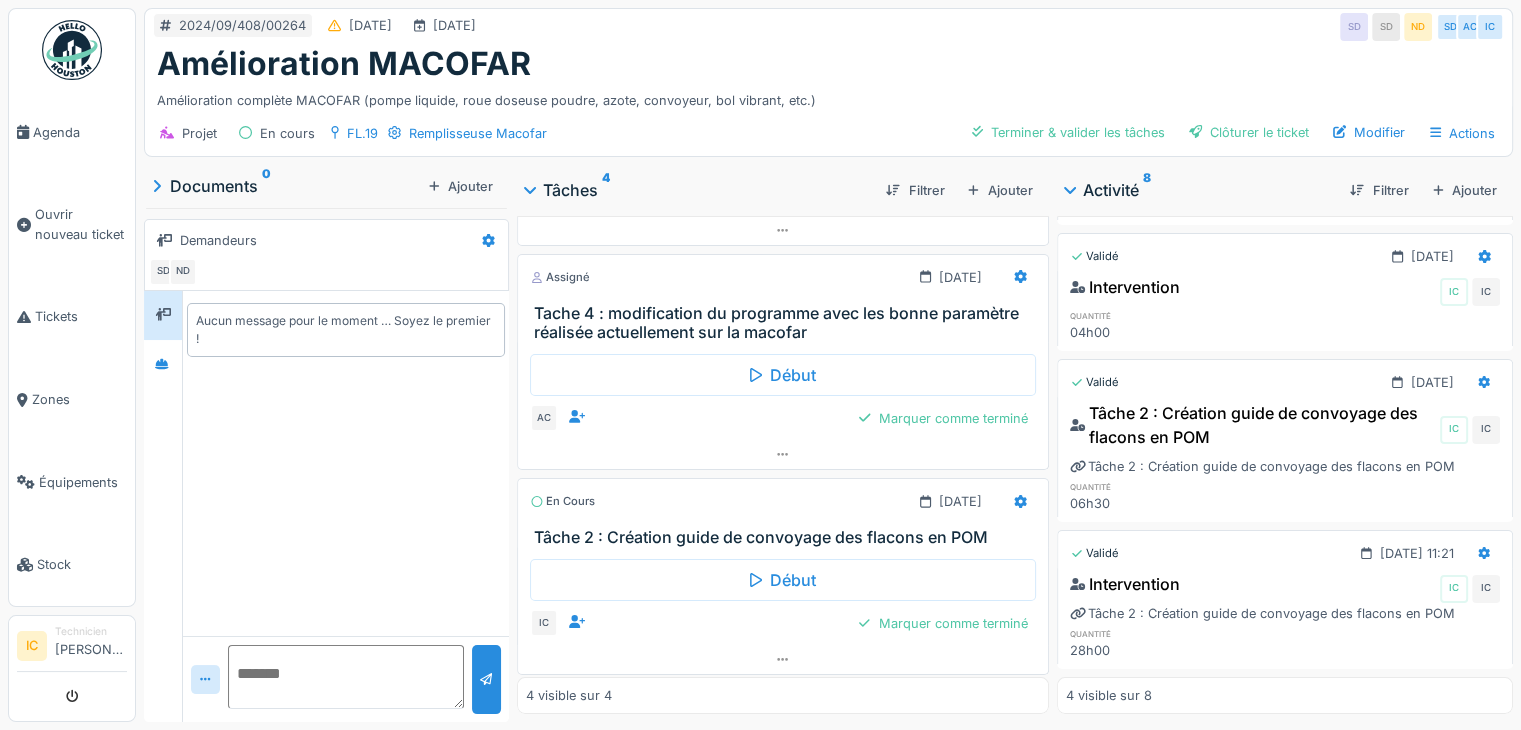 click on "Tâche 2 : Création guide de convoyage des flacons en POM" at bounding box center [787, 537] 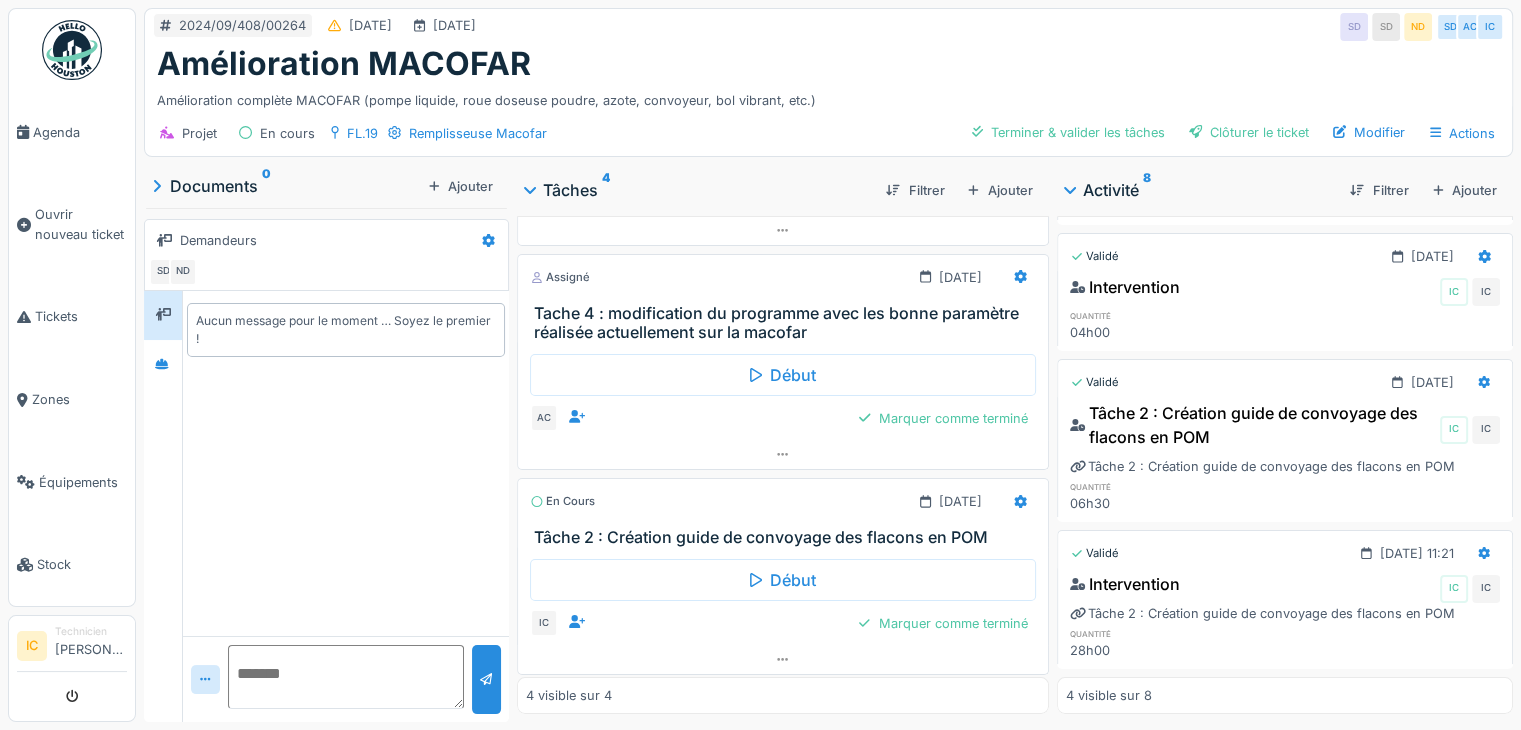 scroll, scrollTop: 15, scrollLeft: 0, axis: vertical 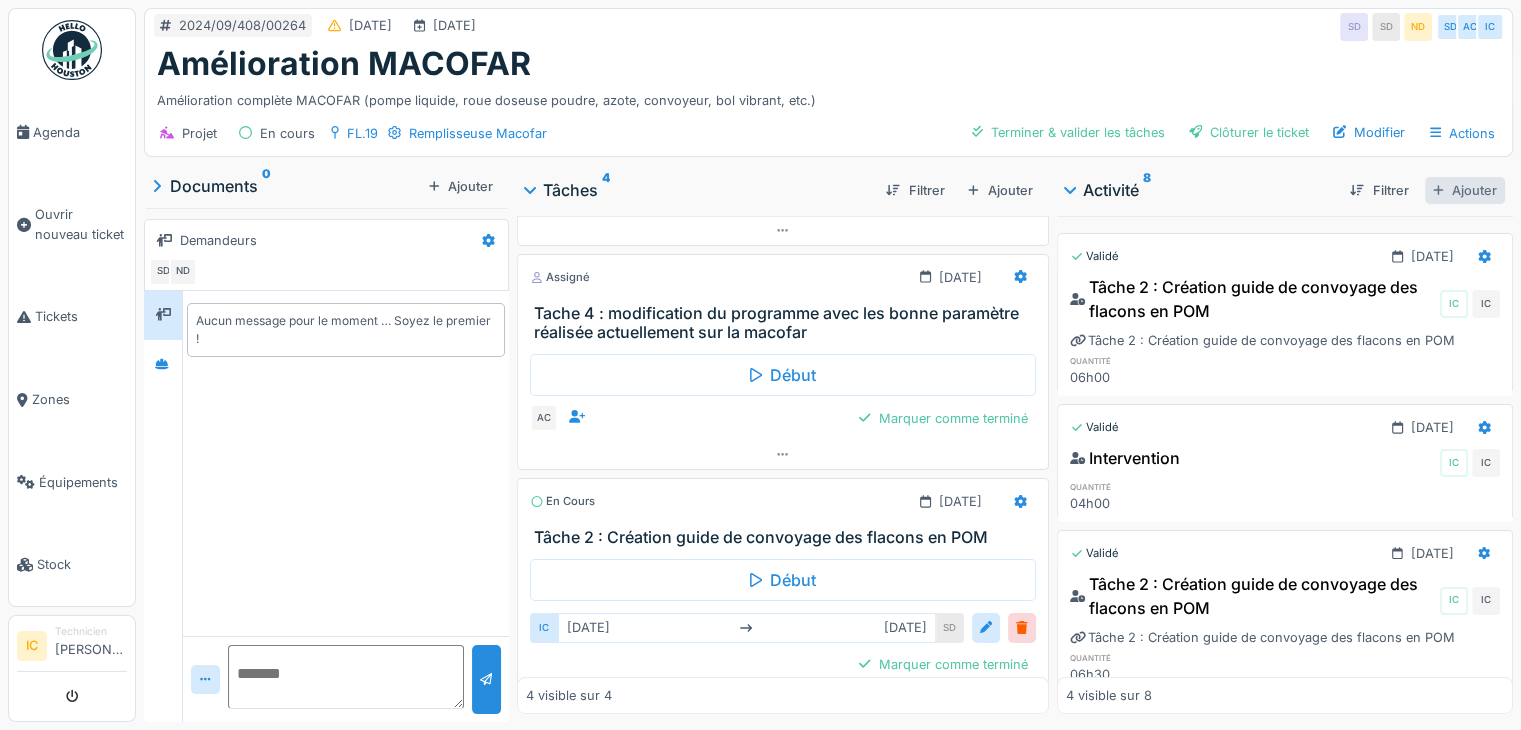click on "Ajouter" at bounding box center [1465, 190] 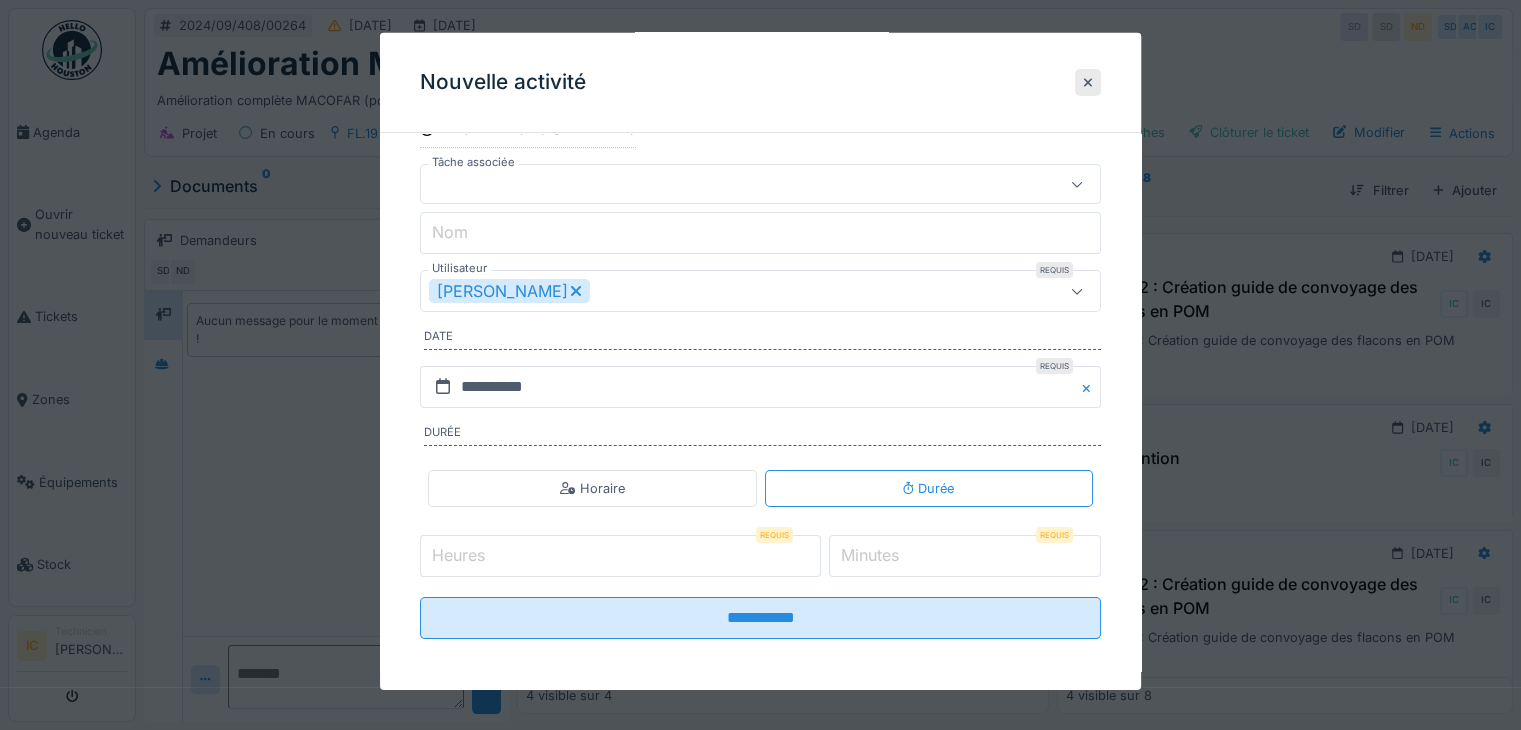 scroll, scrollTop: 125, scrollLeft: 0, axis: vertical 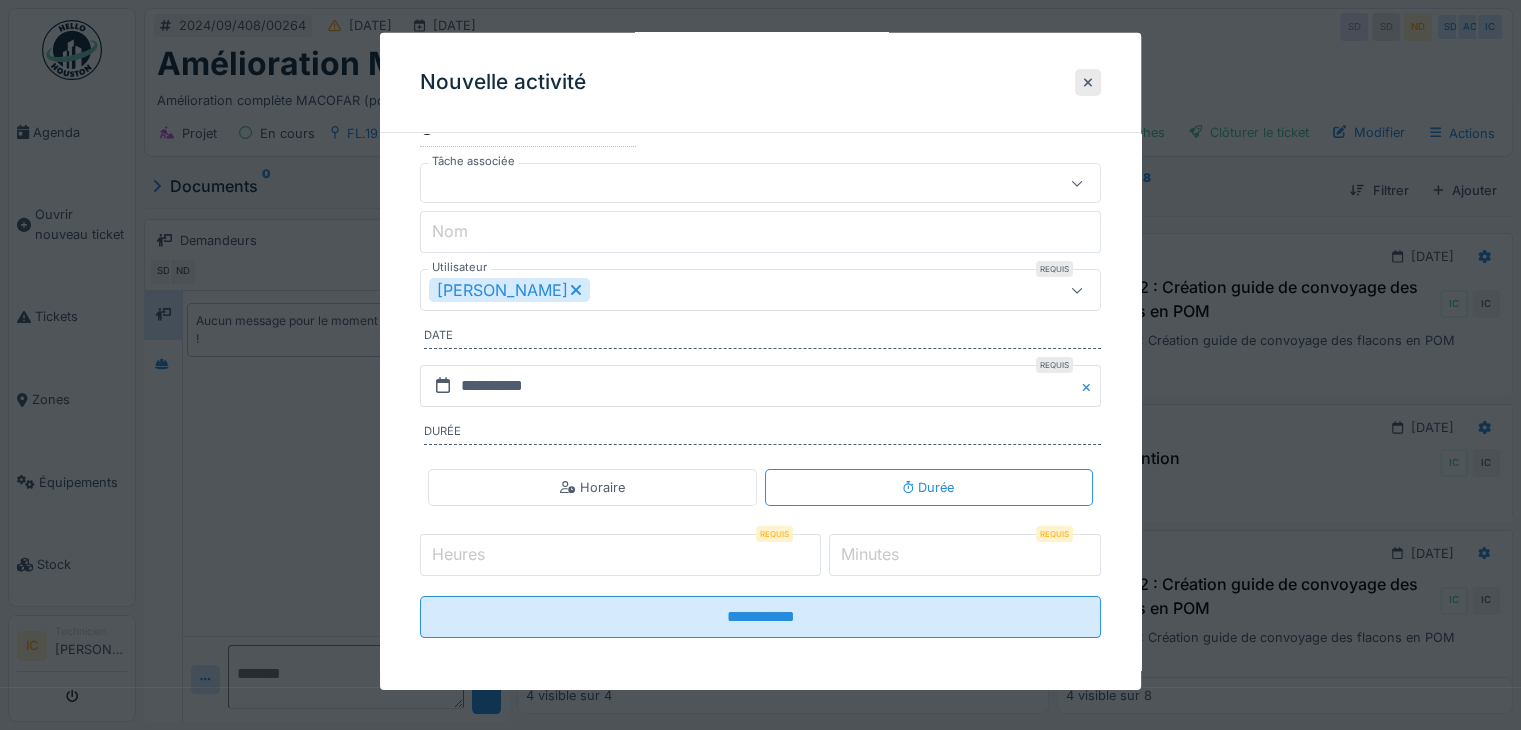 click on "Heures" at bounding box center [620, 555] 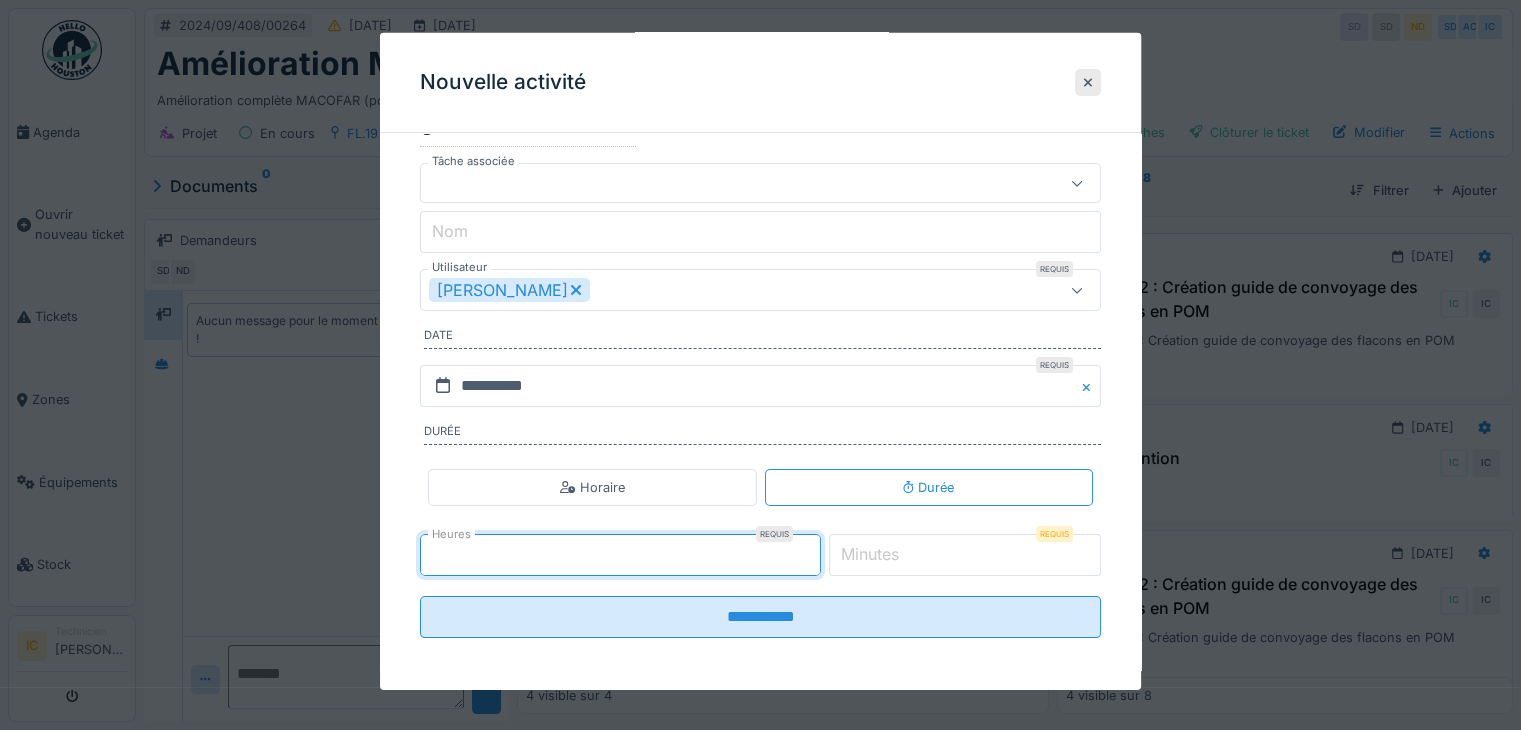 type on "*" 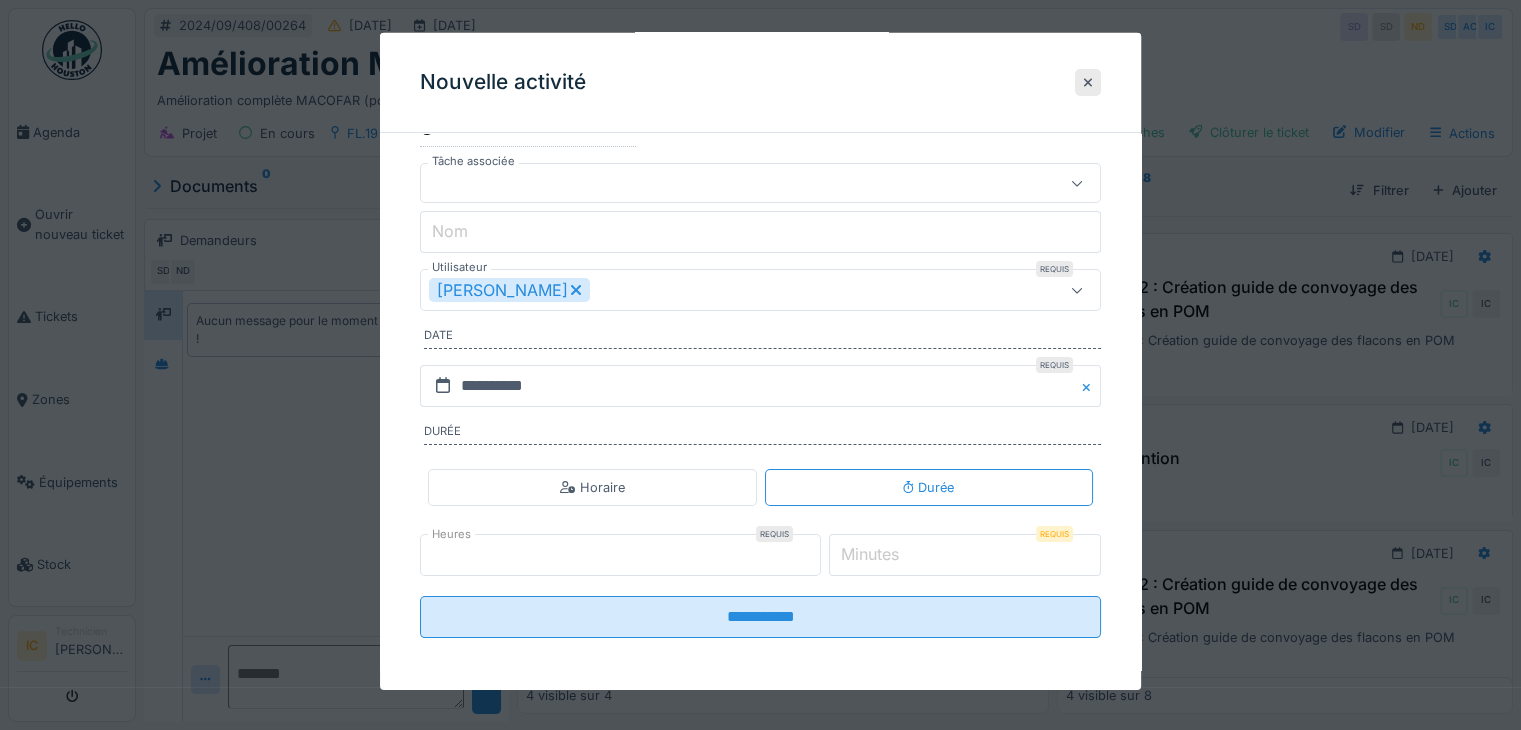 scroll, scrollTop: 15, scrollLeft: 0, axis: vertical 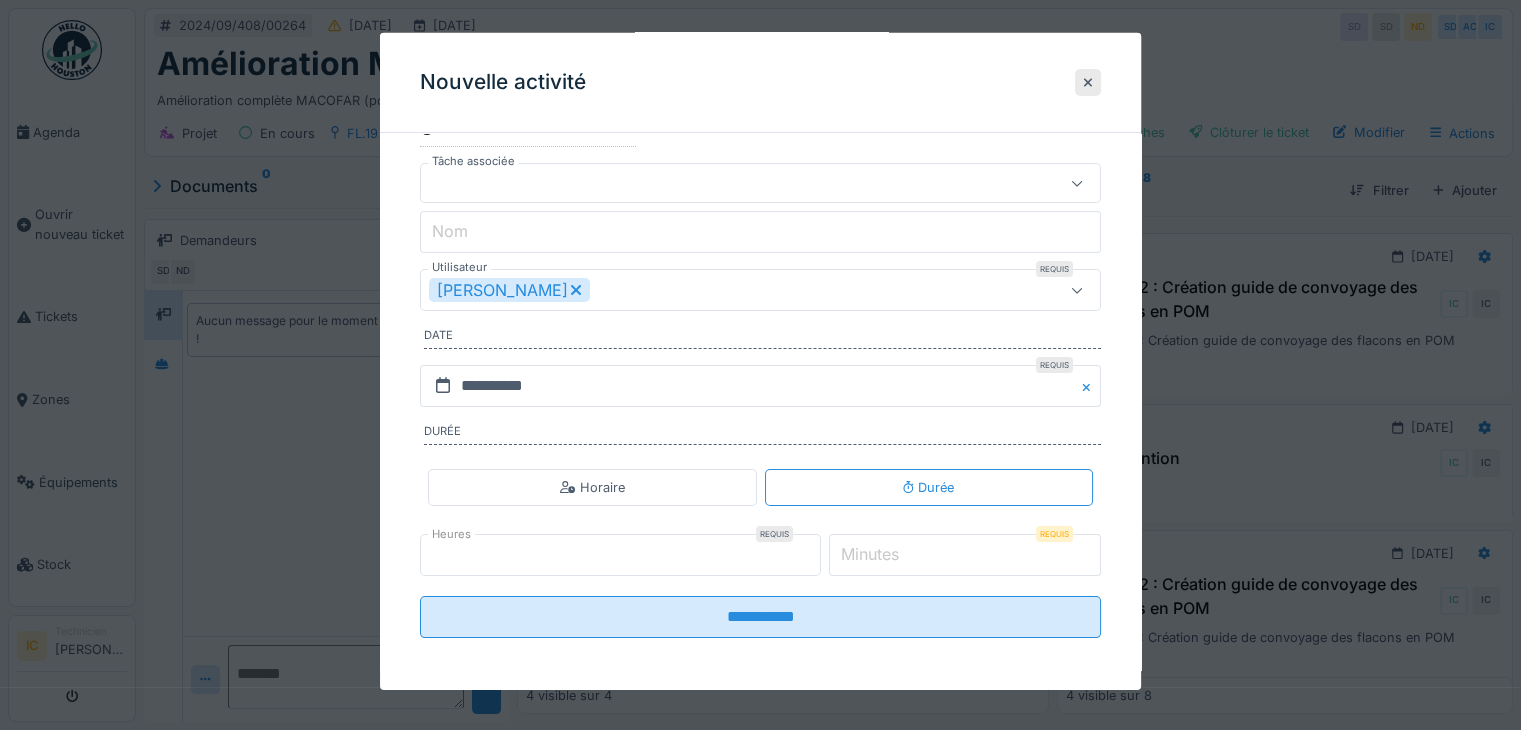 click on "Minutes" at bounding box center (870, 554) 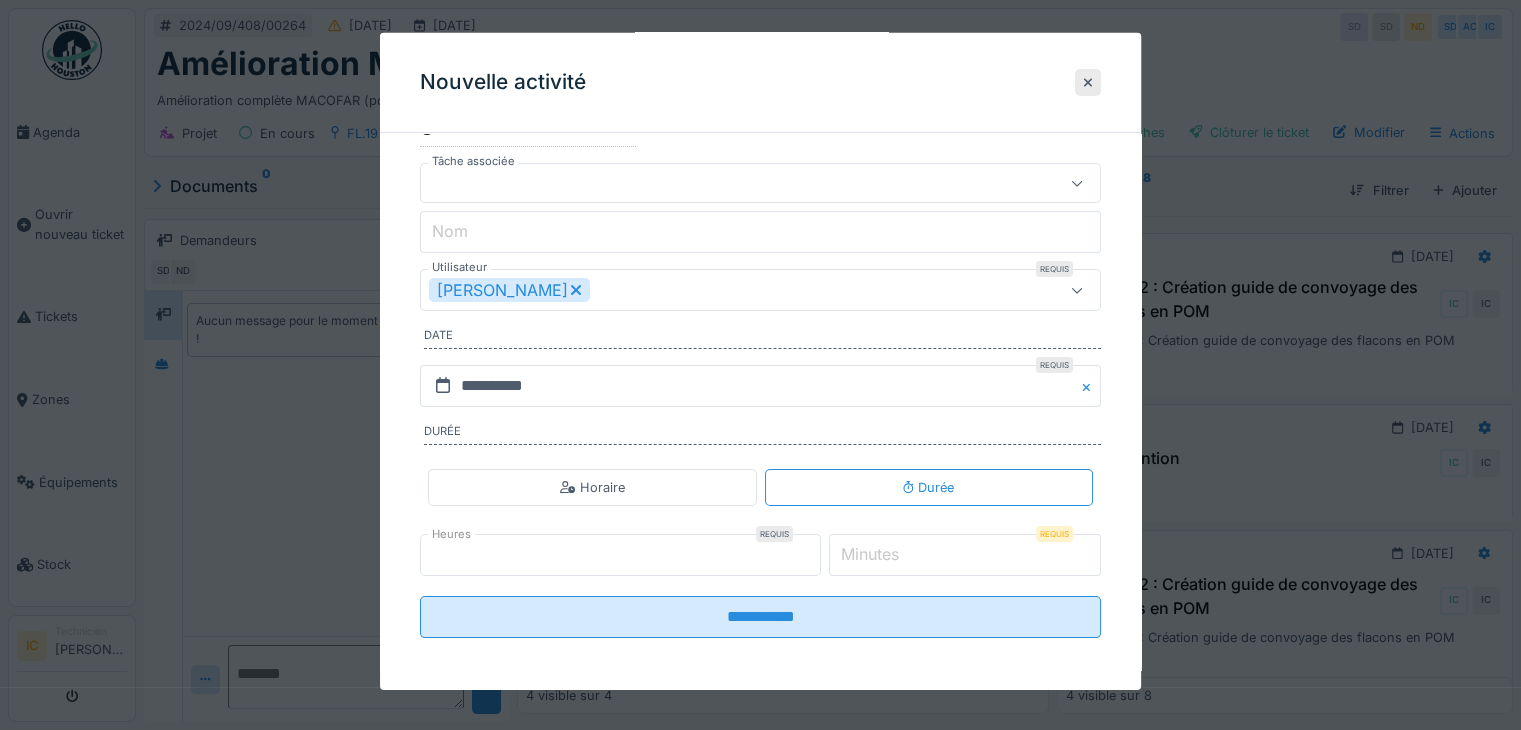 click on "*" at bounding box center [965, 555] 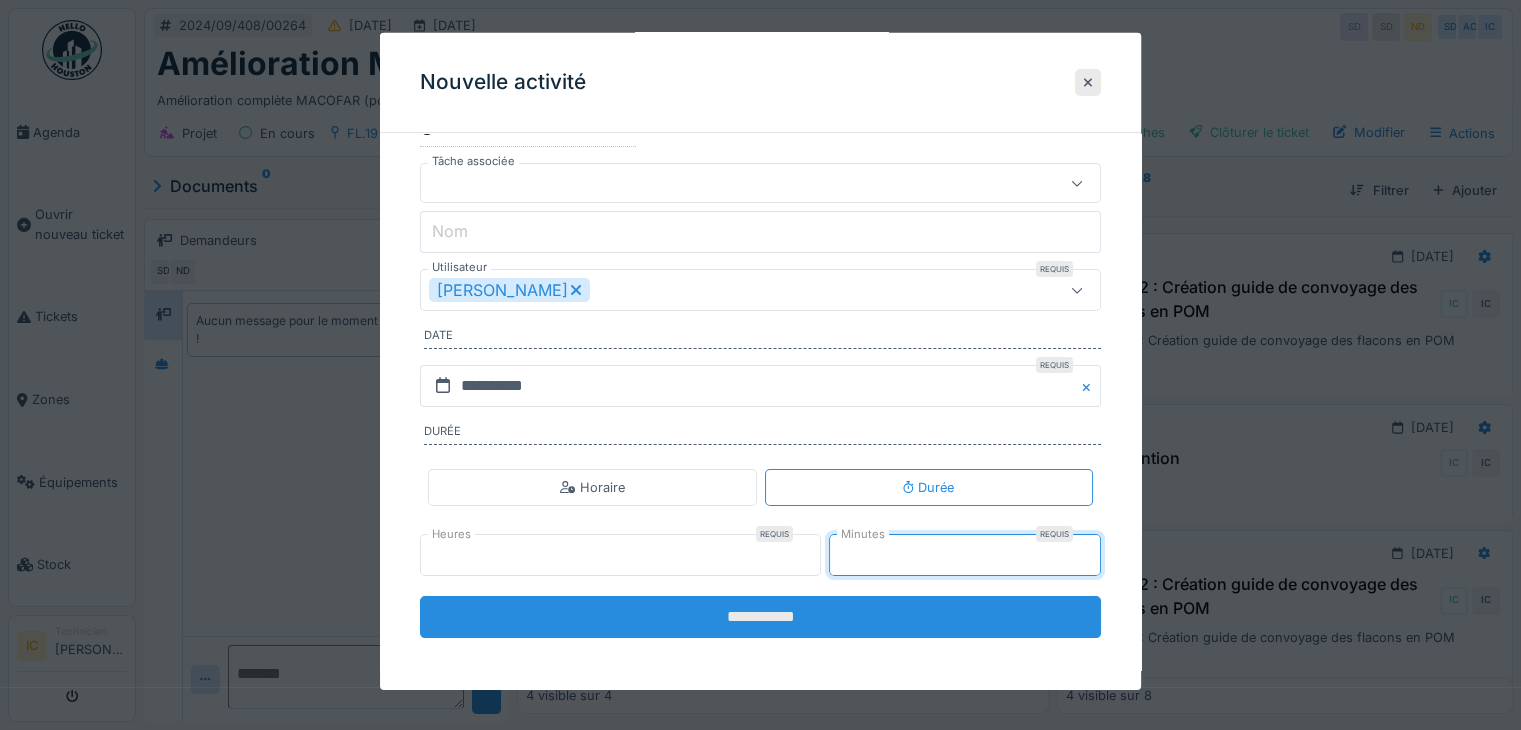 type on "**" 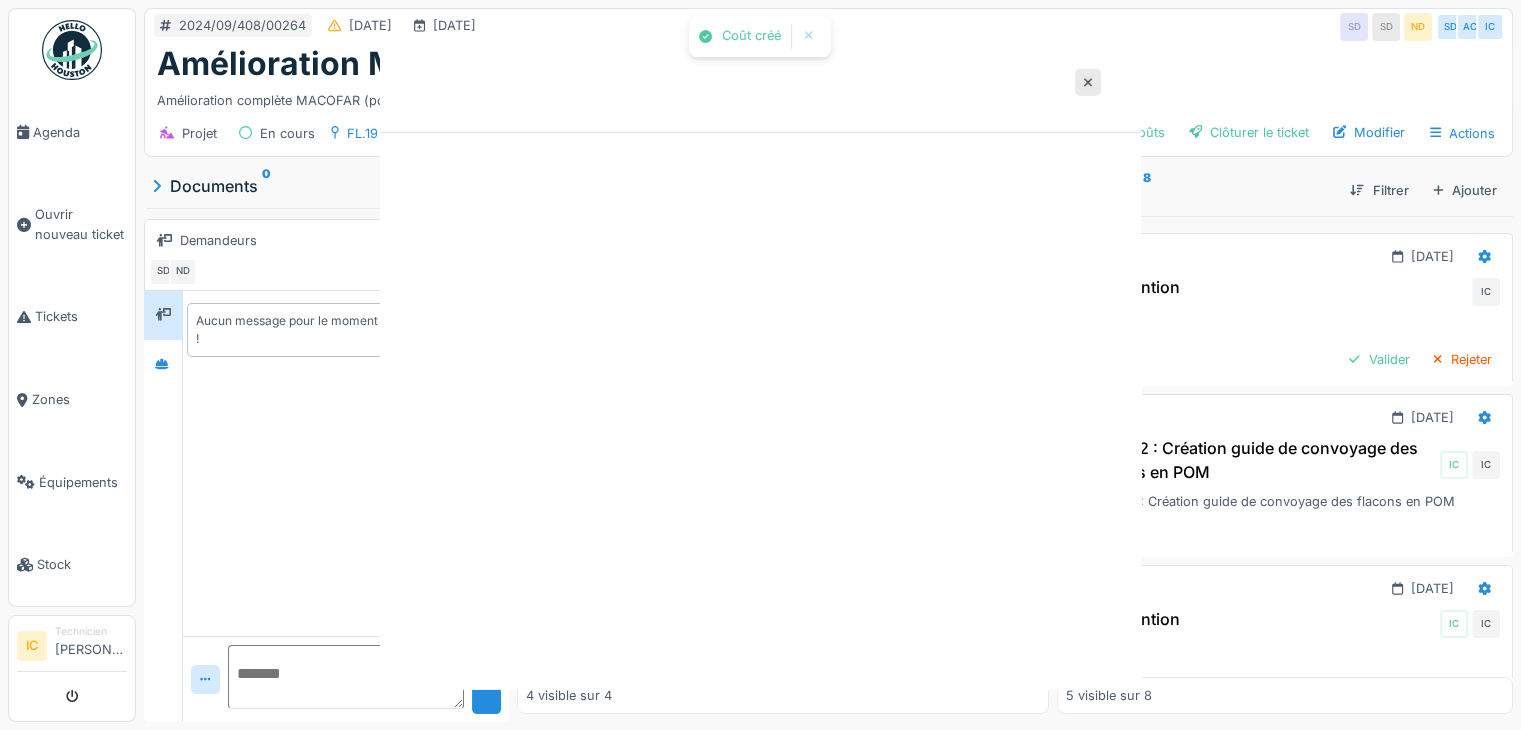 scroll, scrollTop: 0, scrollLeft: 0, axis: both 